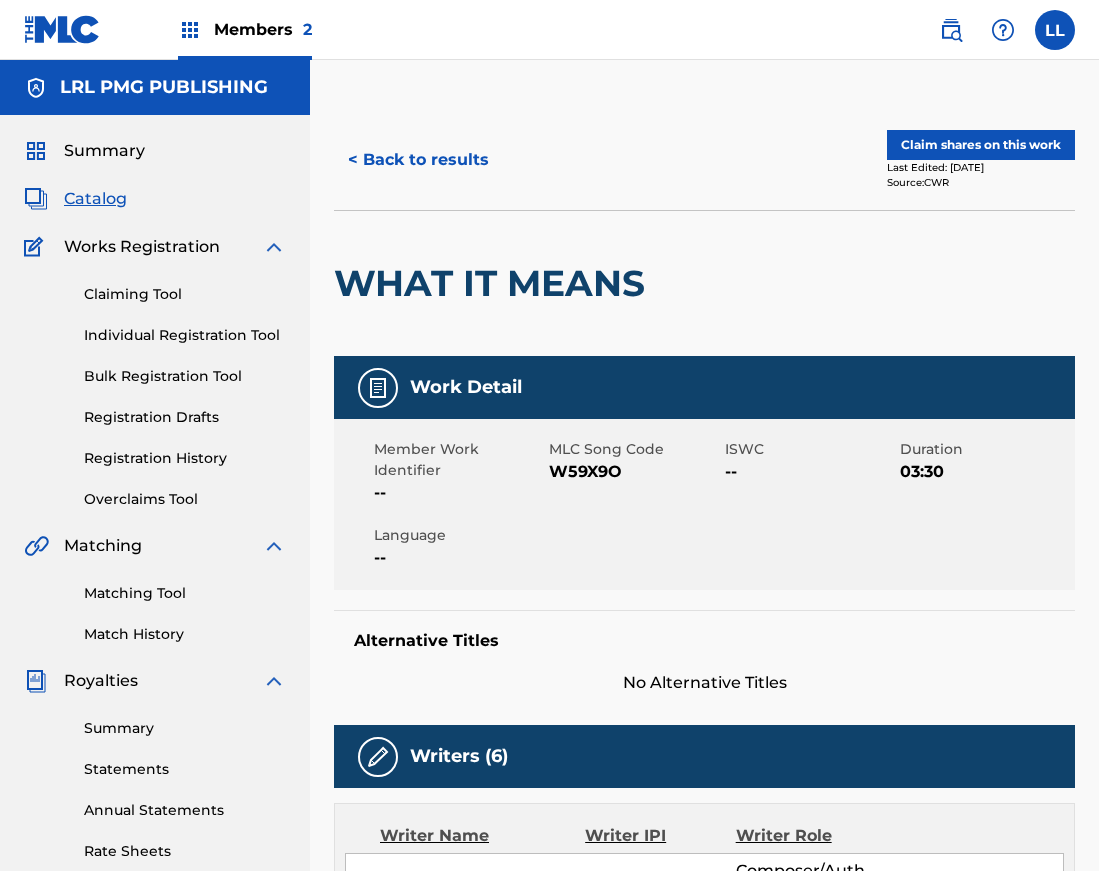 scroll, scrollTop: 530, scrollLeft: 0, axis: vertical 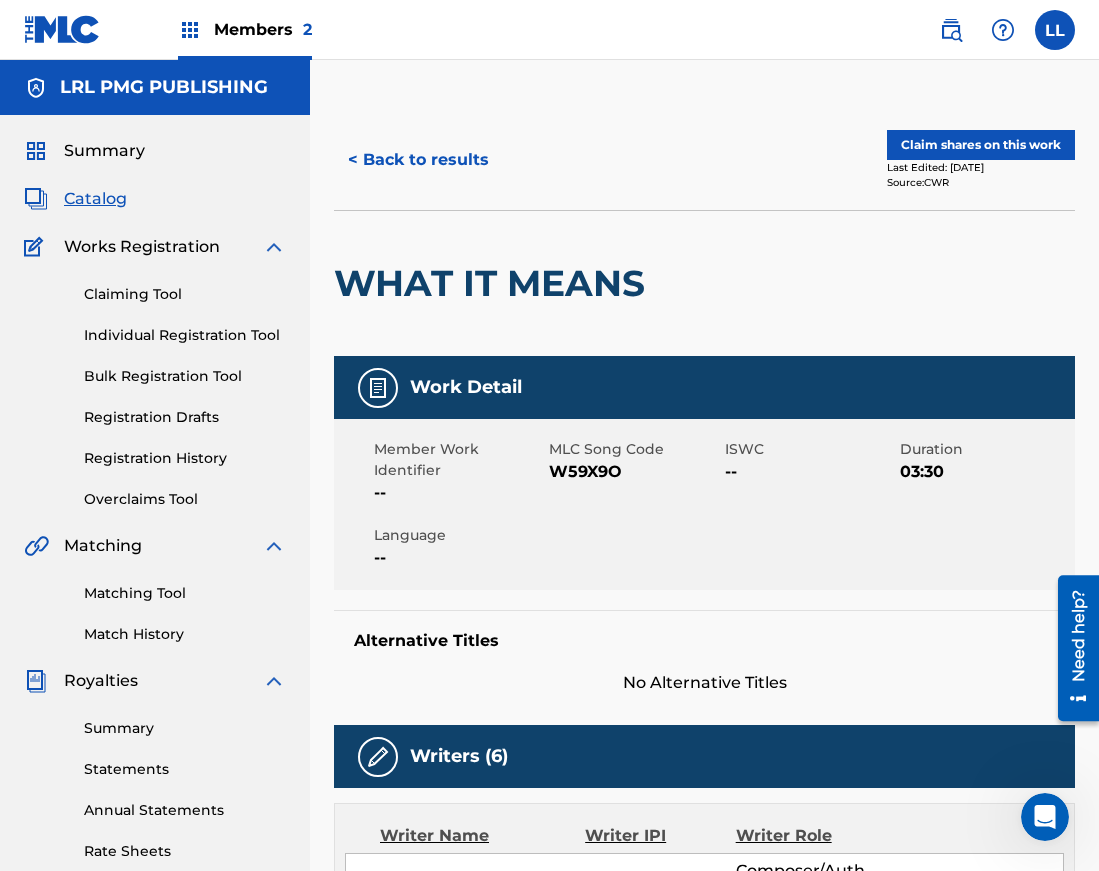 click on "Claim shares on this work" at bounding box center [981, 145] 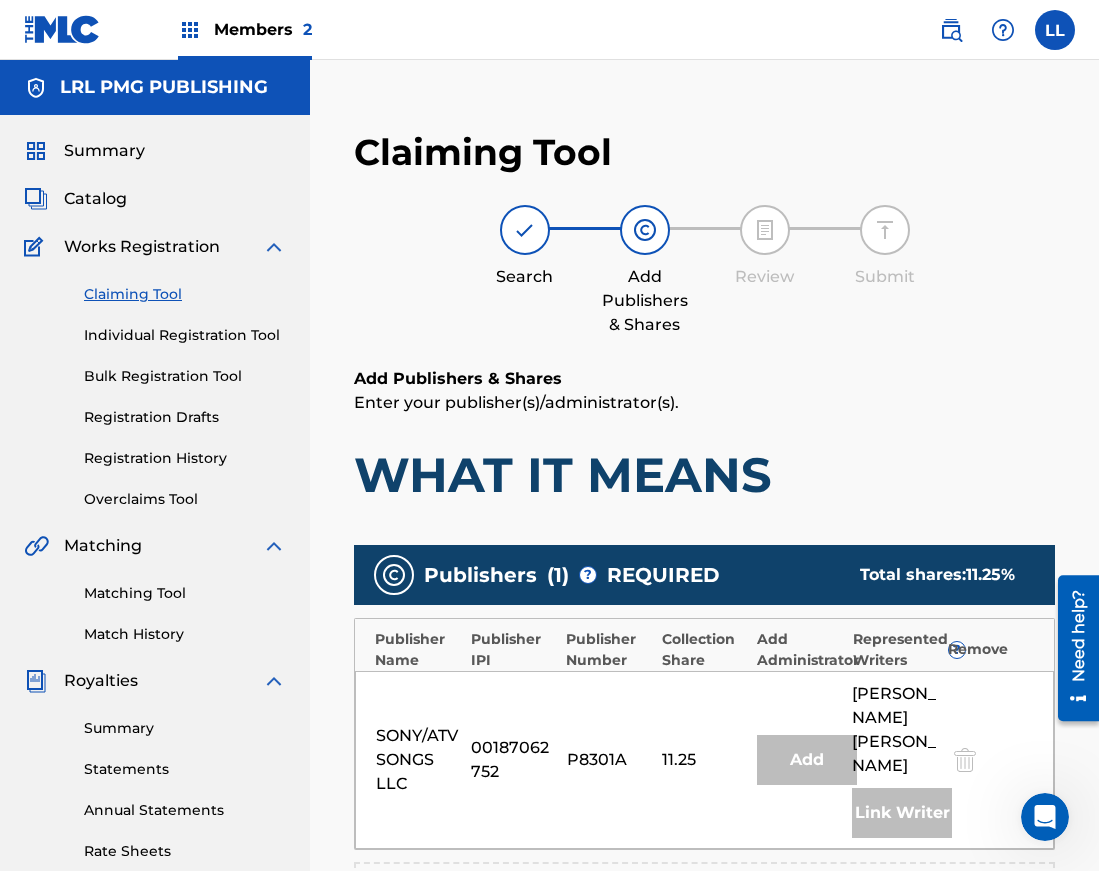 scroll, scrollTop: 482, scrollLeft: 0, axis: vertical 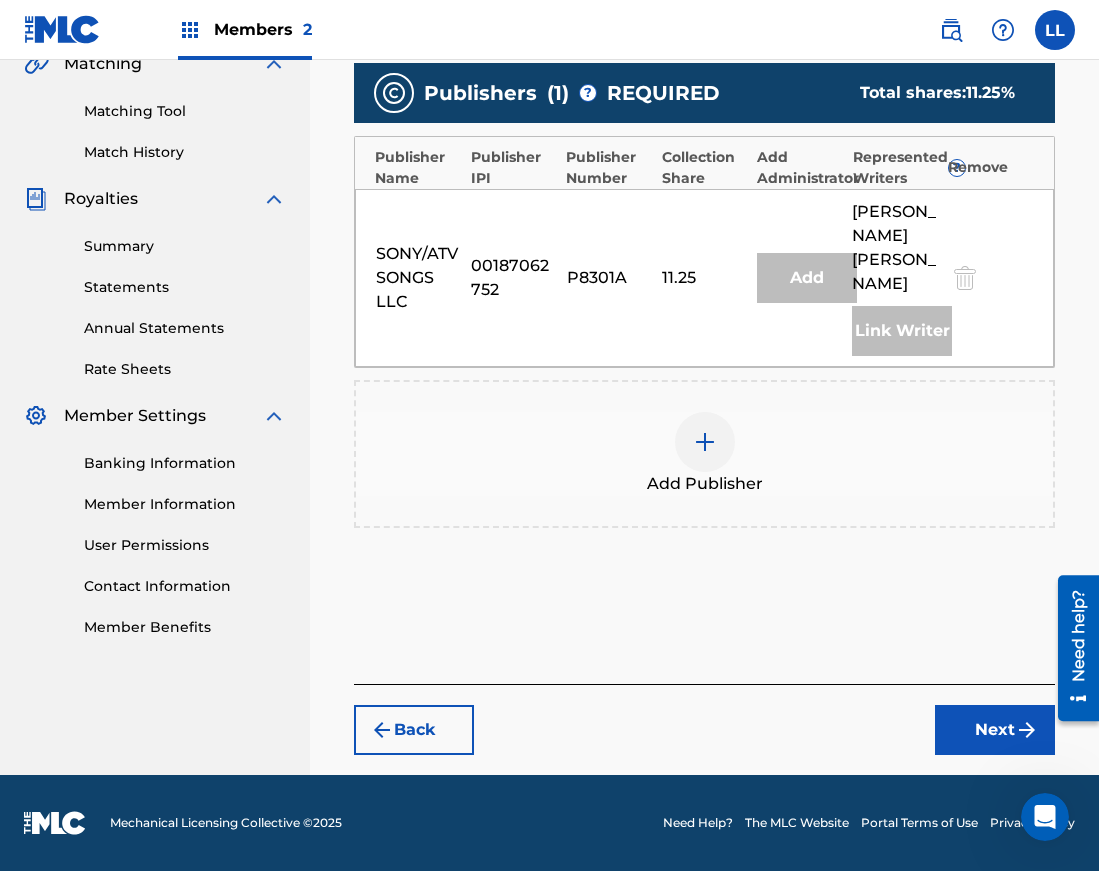 click at bounding box center (705, 442) 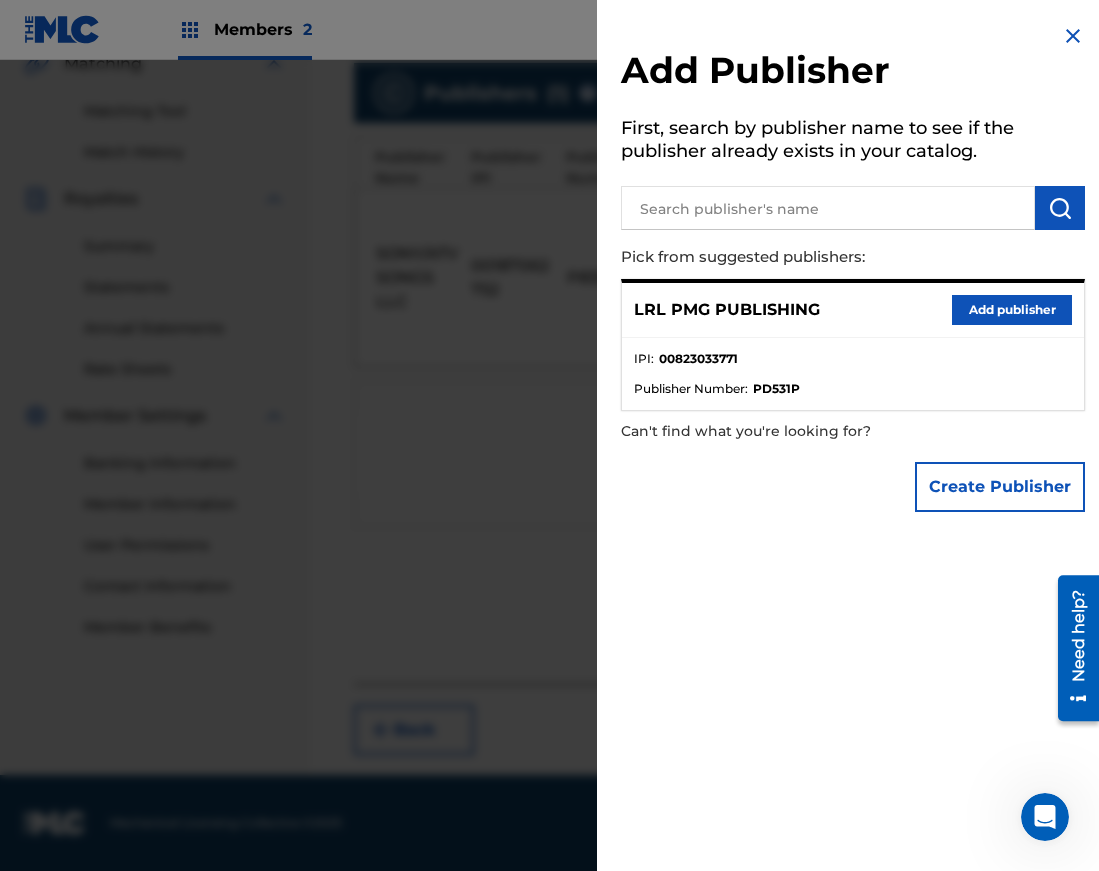 click on "Add publisher" at bounding box center [1012, 310] 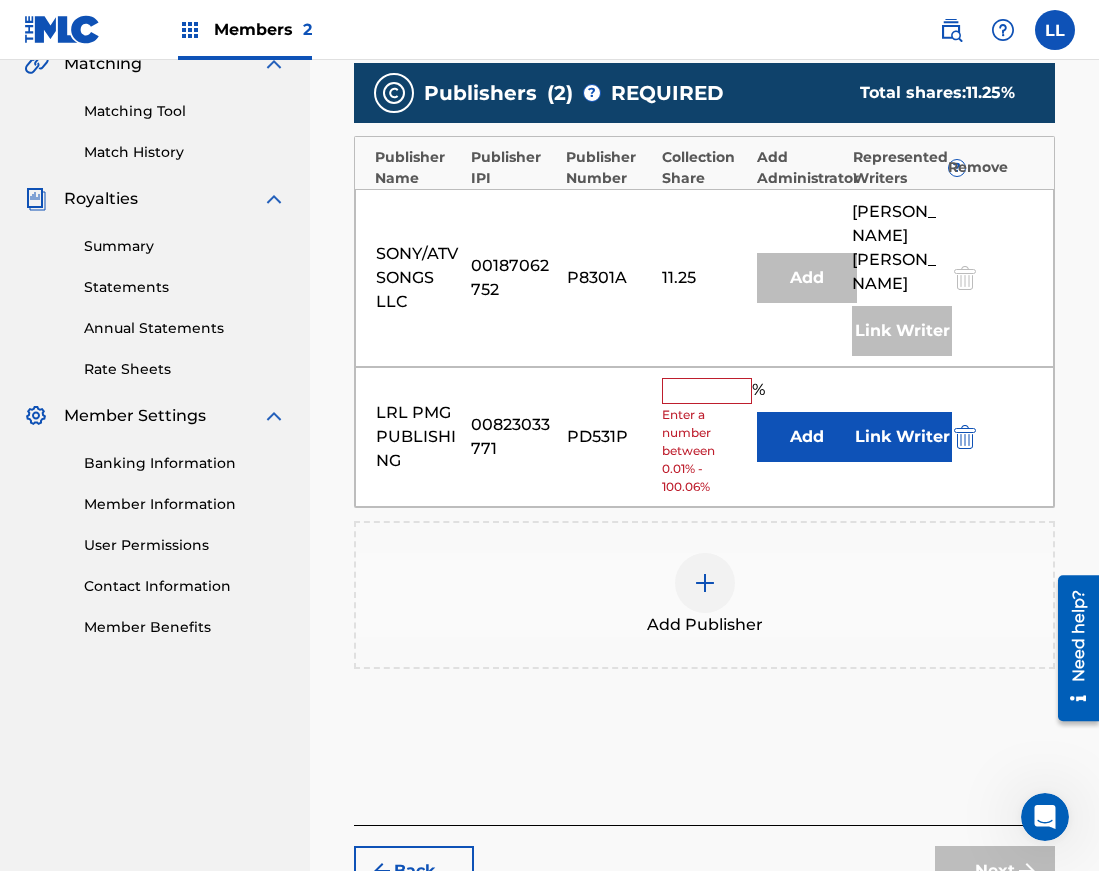 click on "Link Writer" at bounding box center (902, 437) 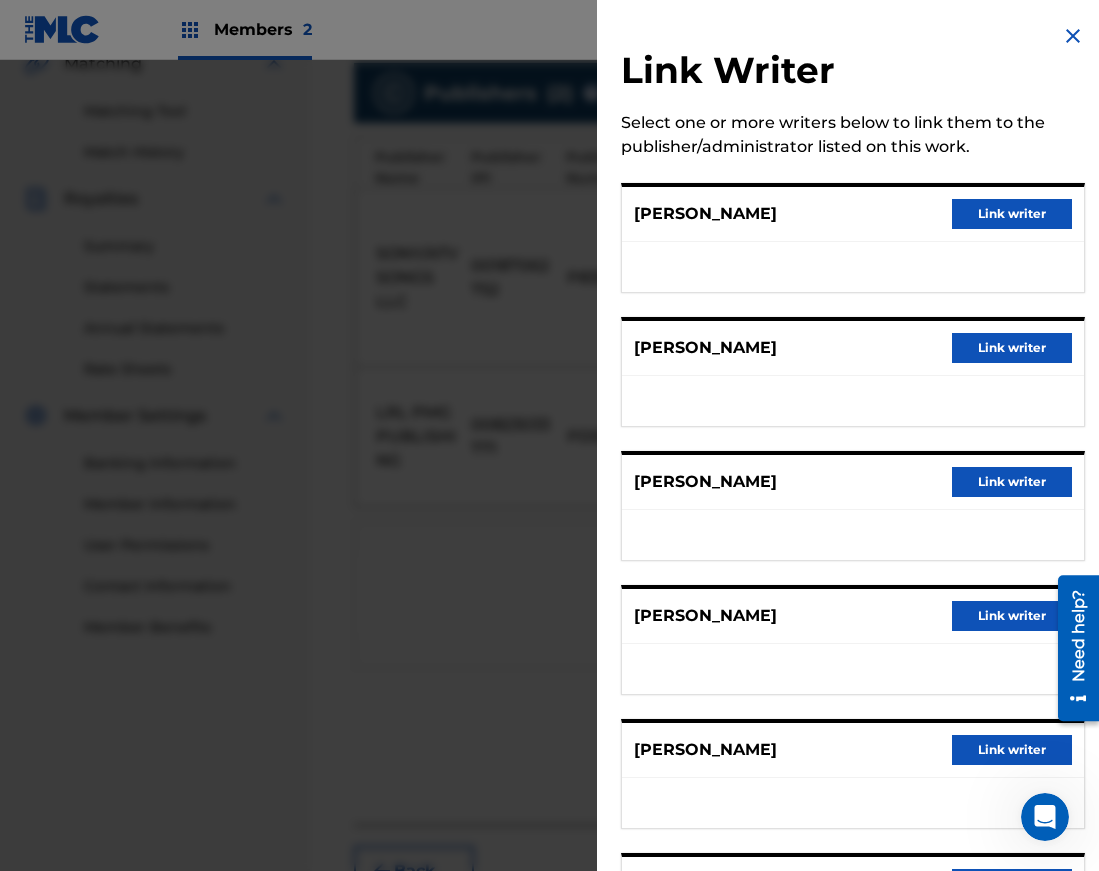 click on "Link writer" at bounding box center (1012, 750) 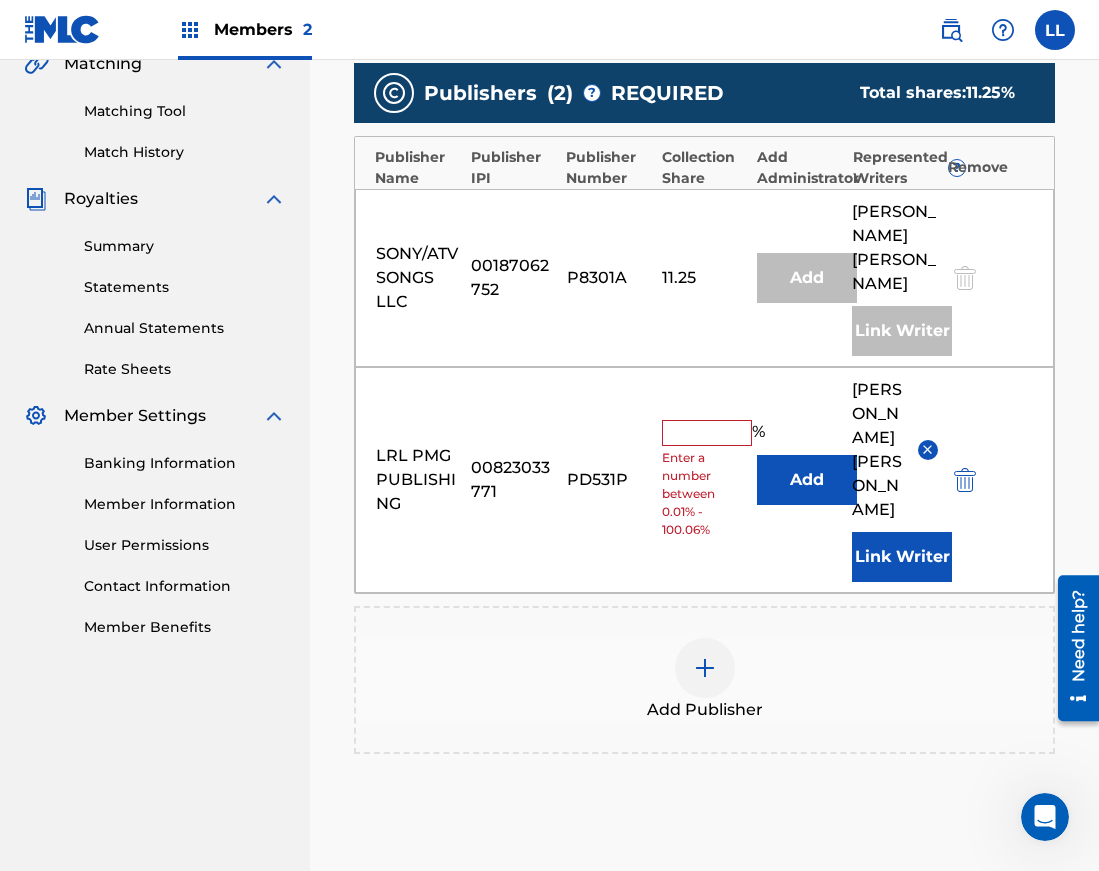 click at bounding box center (707, 433) 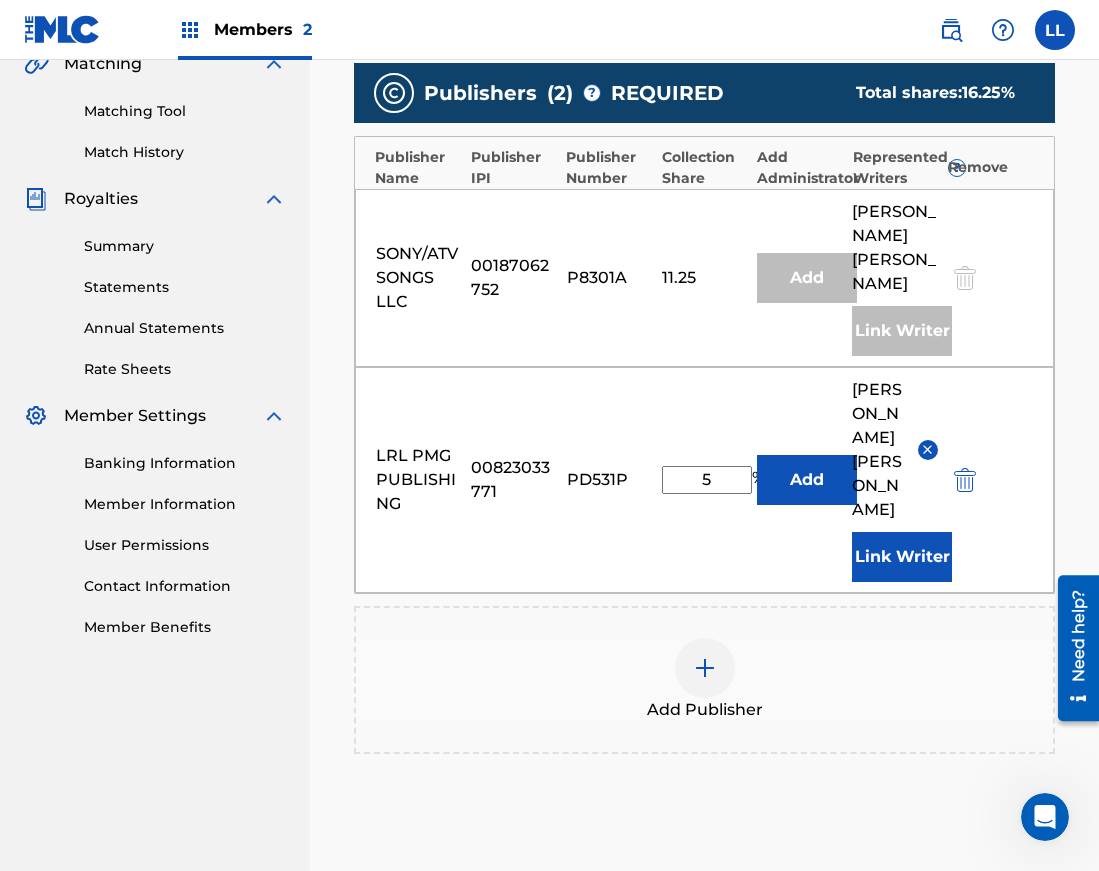 click on "Link Writer" at bounding box center [902, 557] 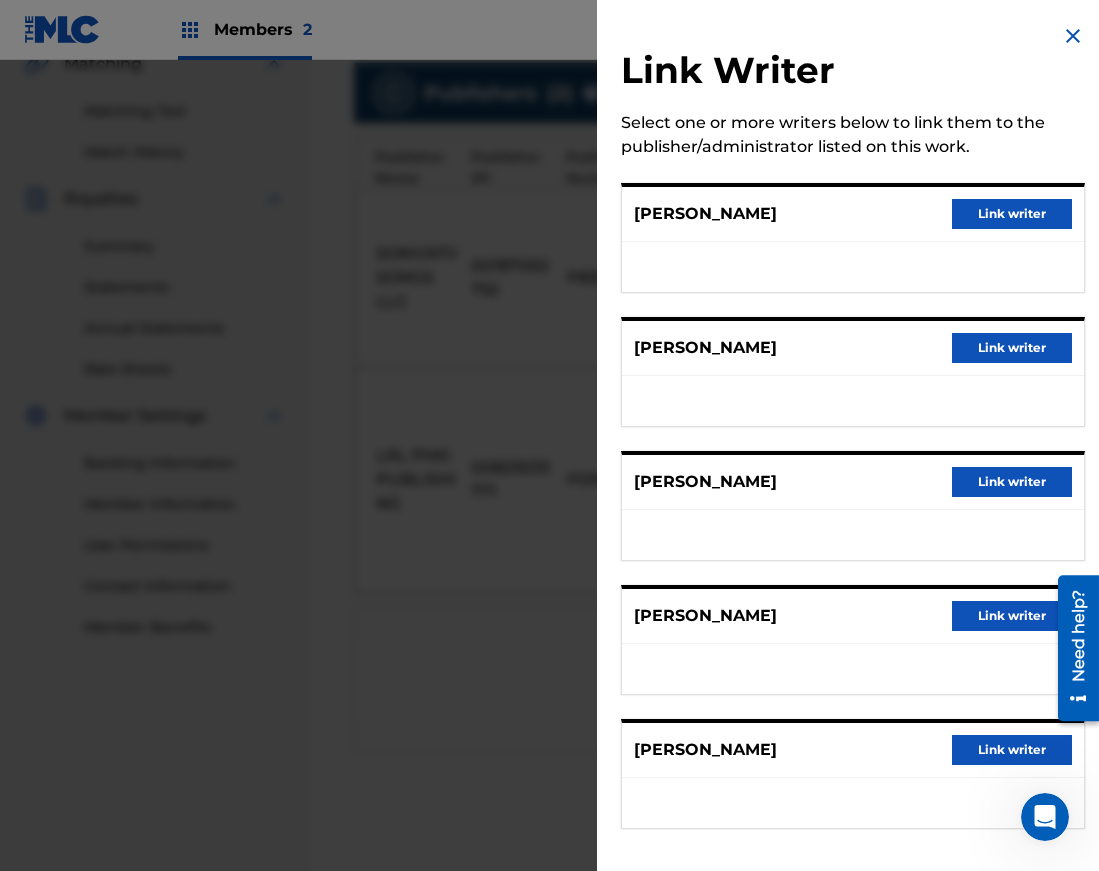 click on "Link writer" at bounding box center [1012, 482] 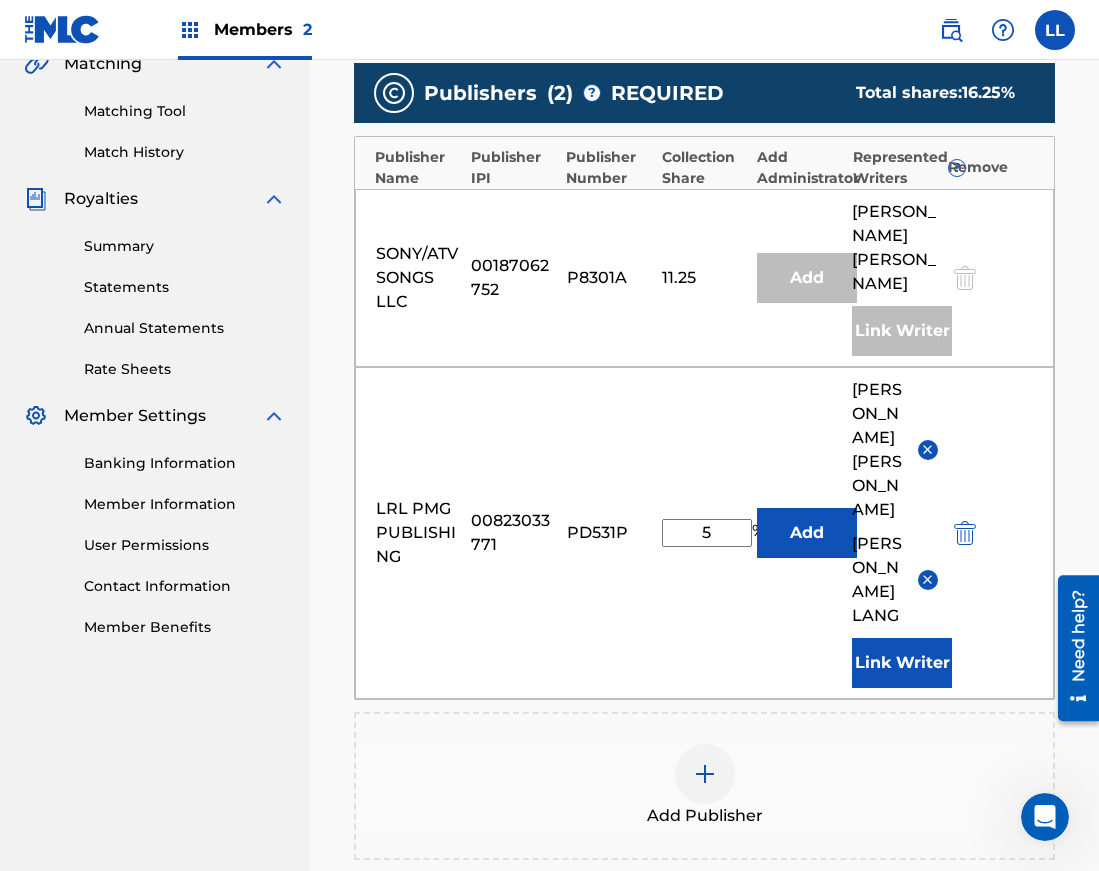 click on "5" at bounding box center [707, 533] 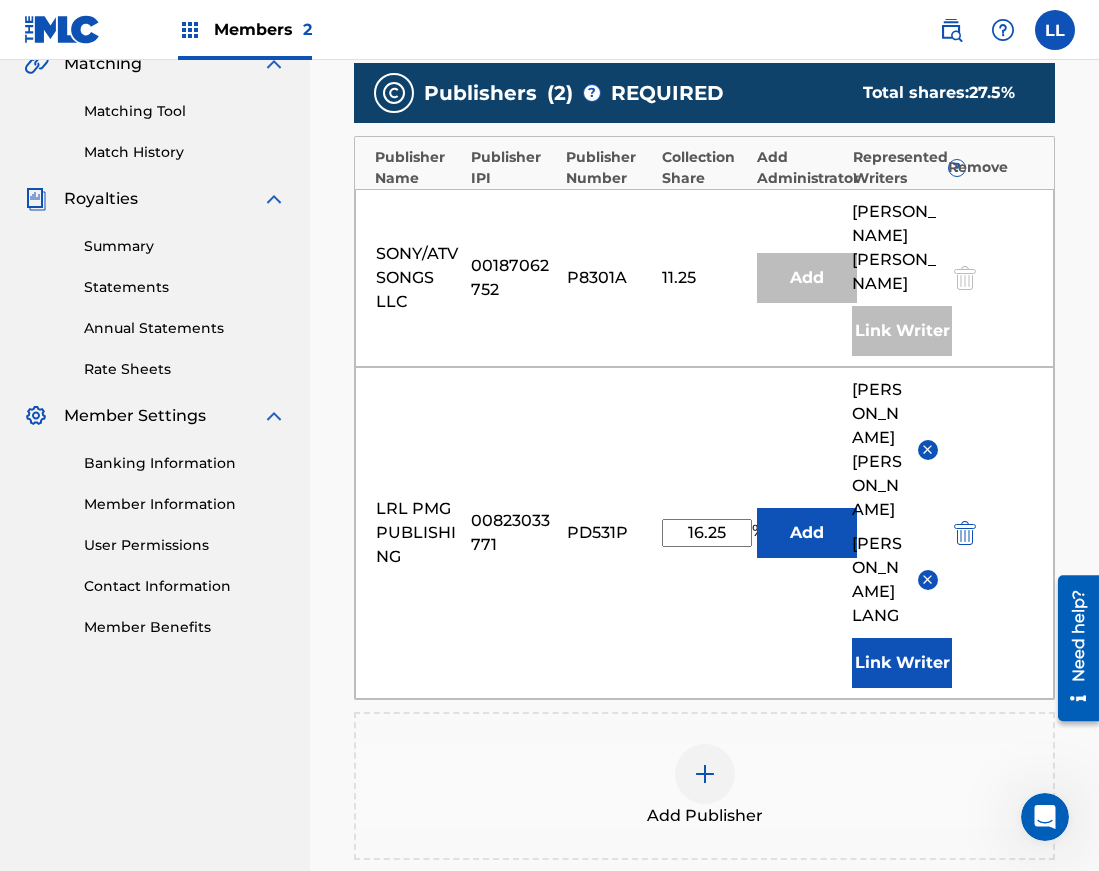 type on "16.25" 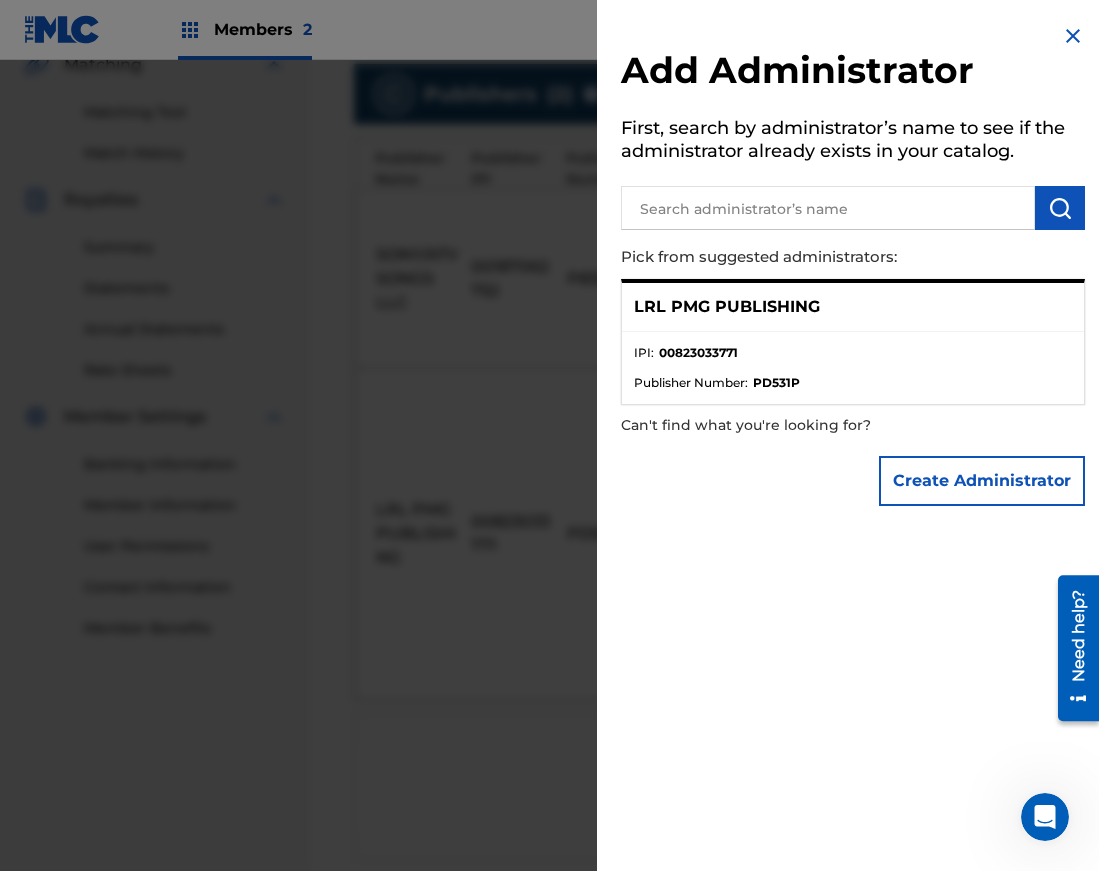 click at bounding box center [1073, 36] 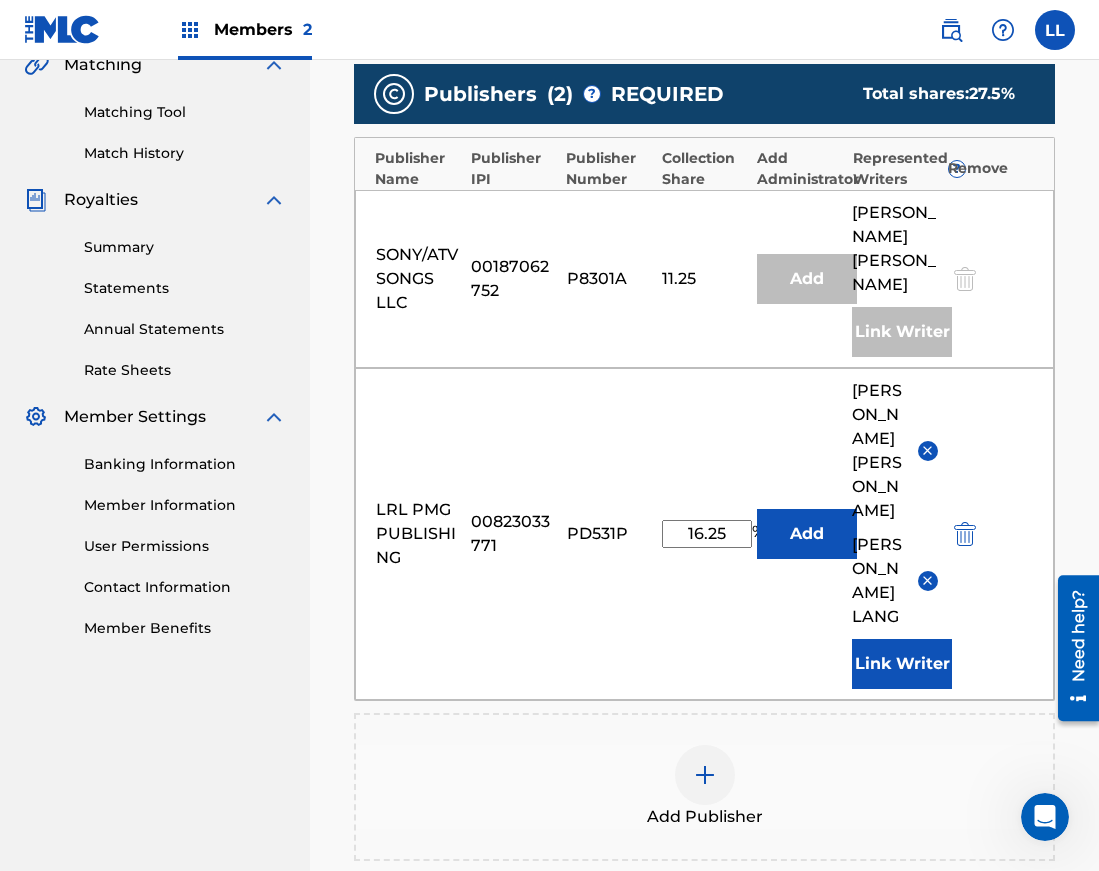 scroll, scrollTop: 742, scrollLeft: 0, axis: vertical 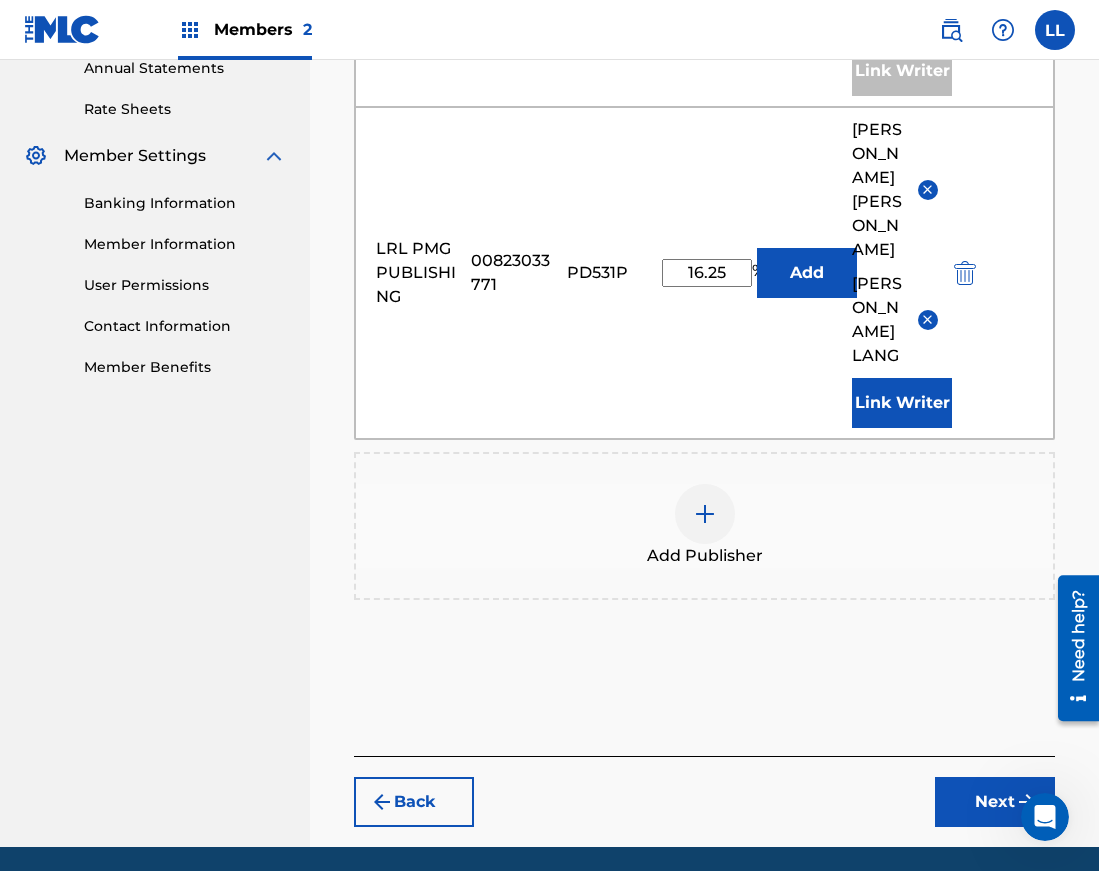 click on "Next" at bounding box center [995, 802] 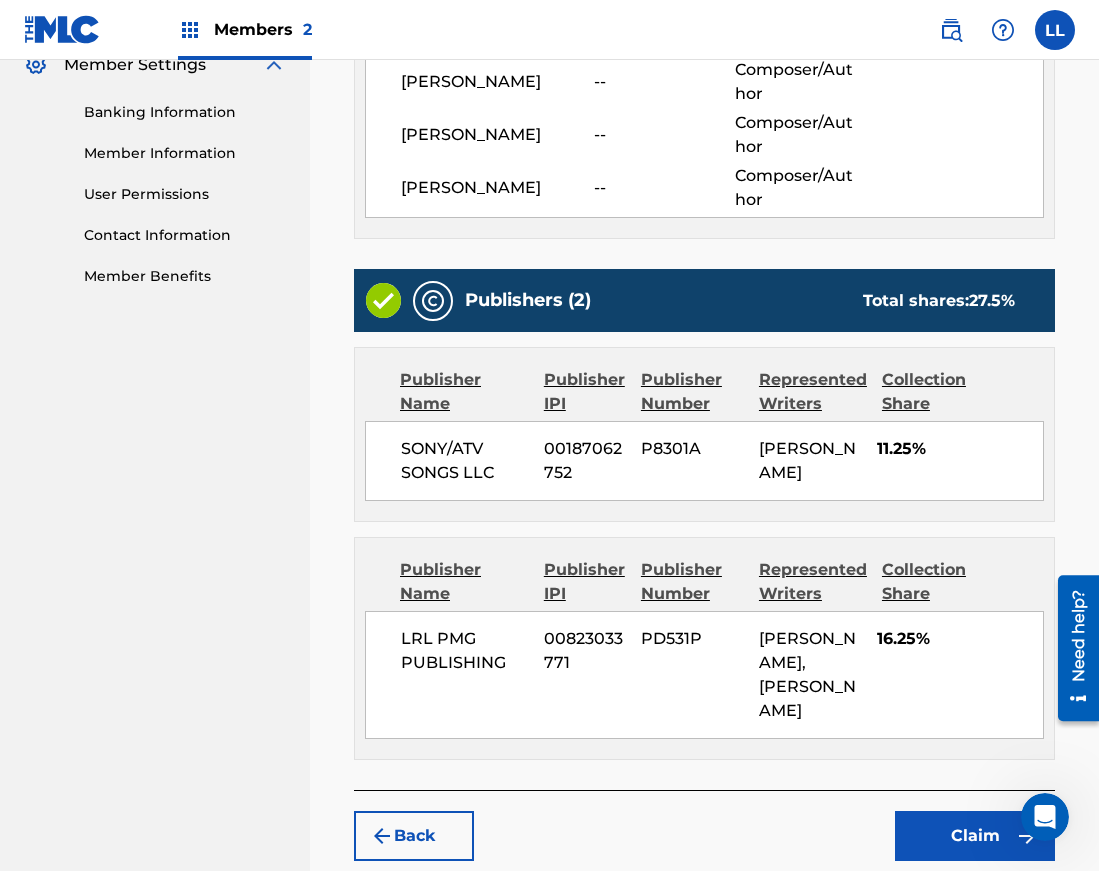 scroll, scrollTop: 939, scrollLeft: 0, axis: vertical 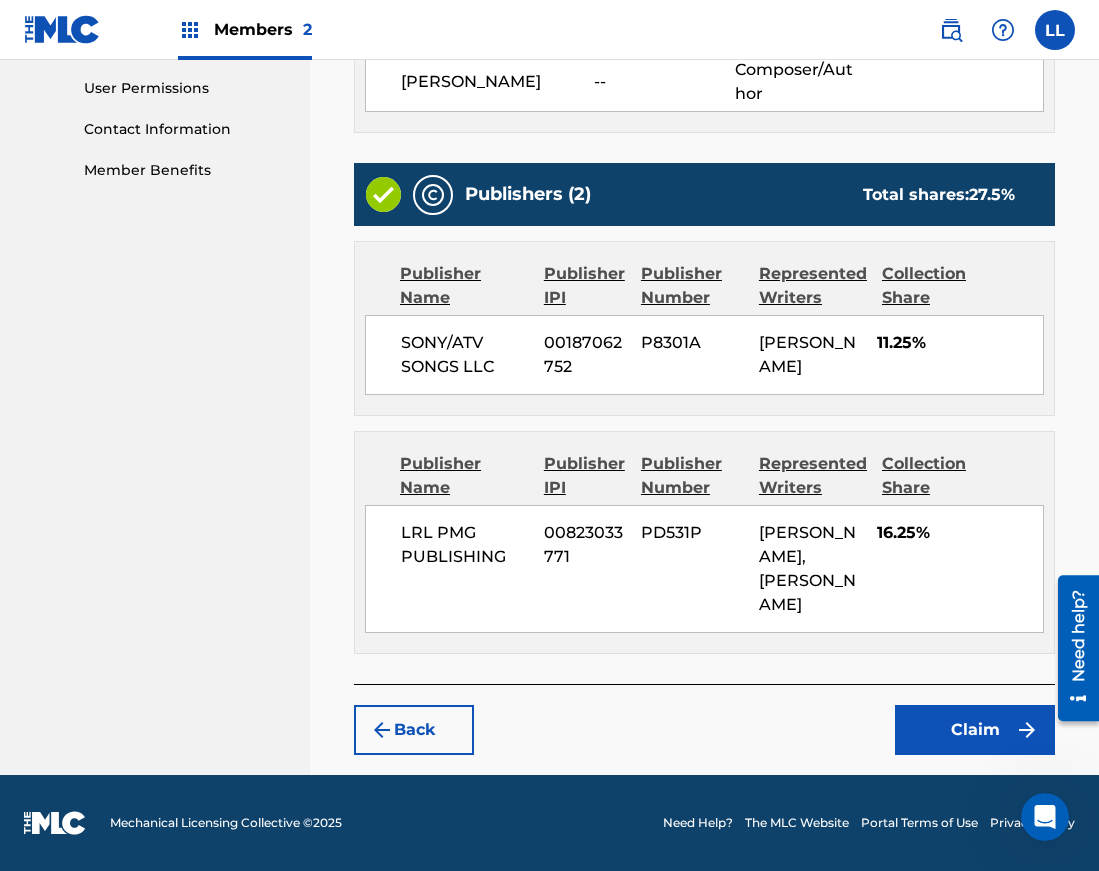 click on "Claim" at bounding box center [975, 730] 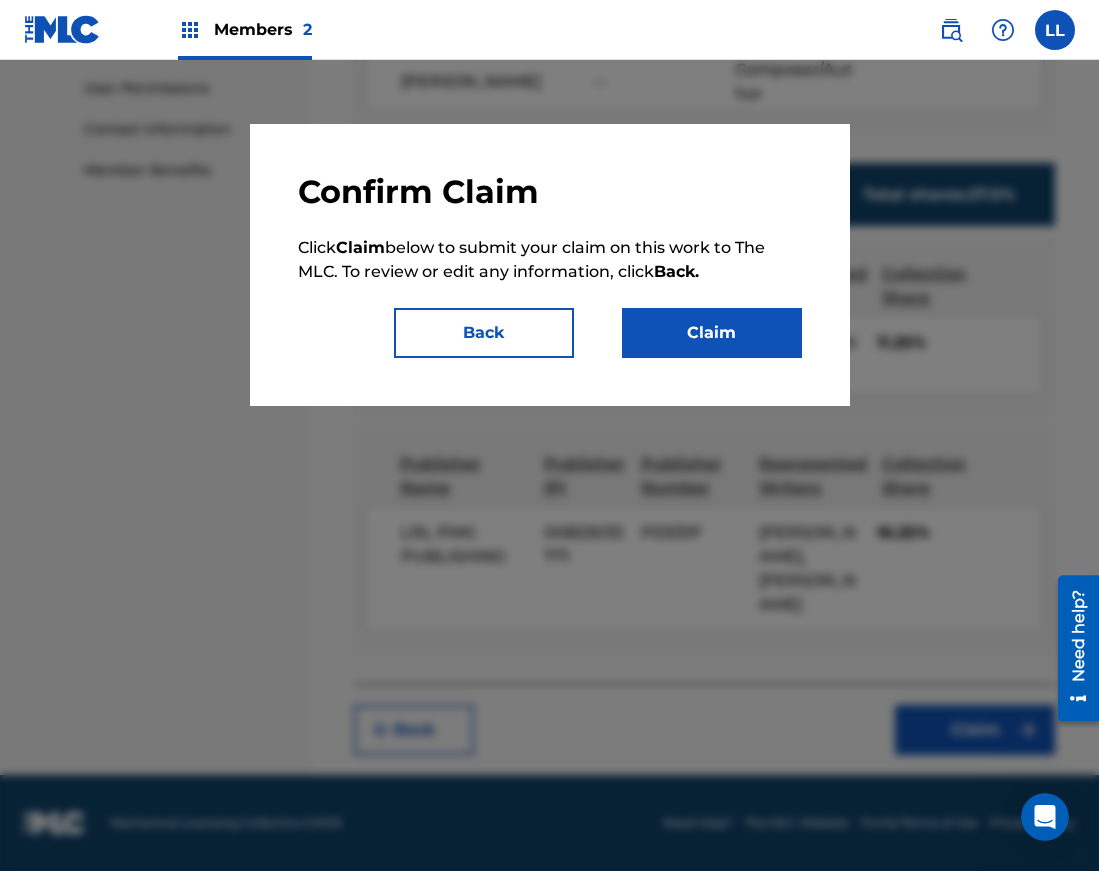 click on "Claim" at bounding box center [712, 333] 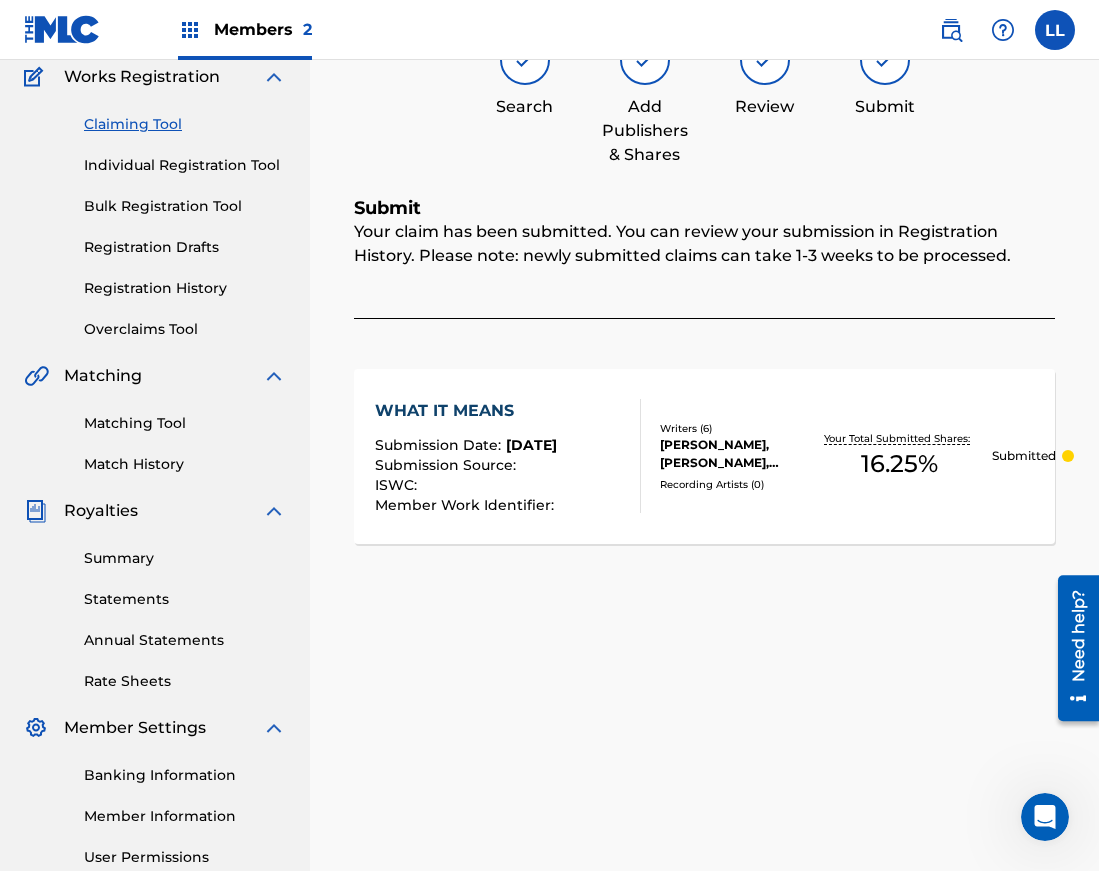 scroll, scrollTop: 0, scrollLeft: 0, axis: both 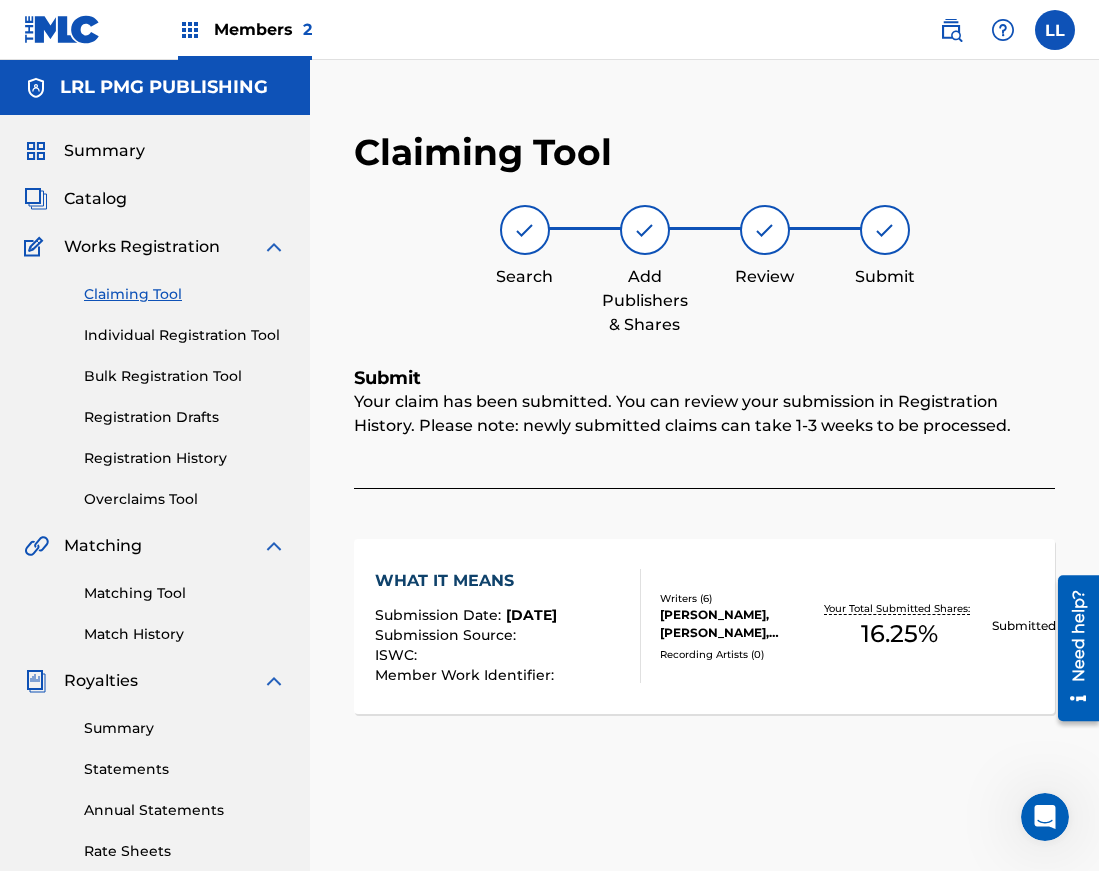 click on "Claiming Tool" at bounding box center (185, 294) 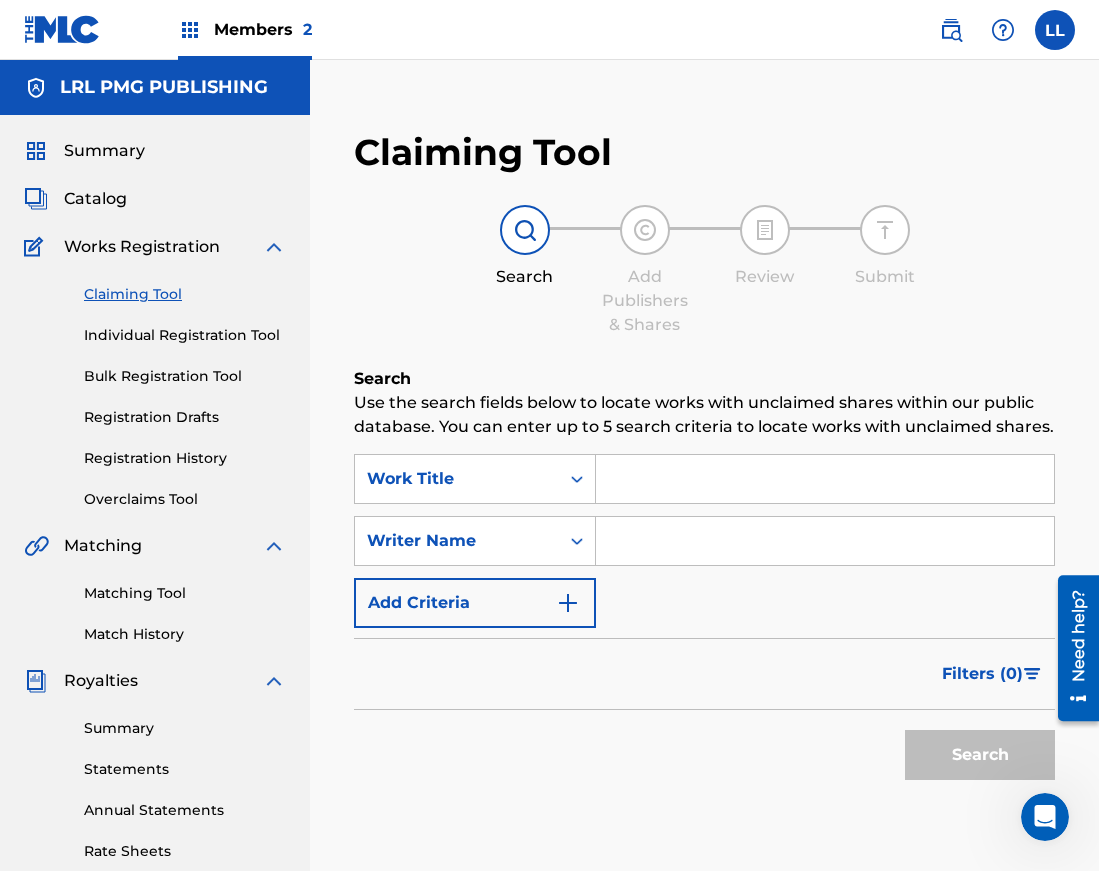 click at bounding box center (825, 541) 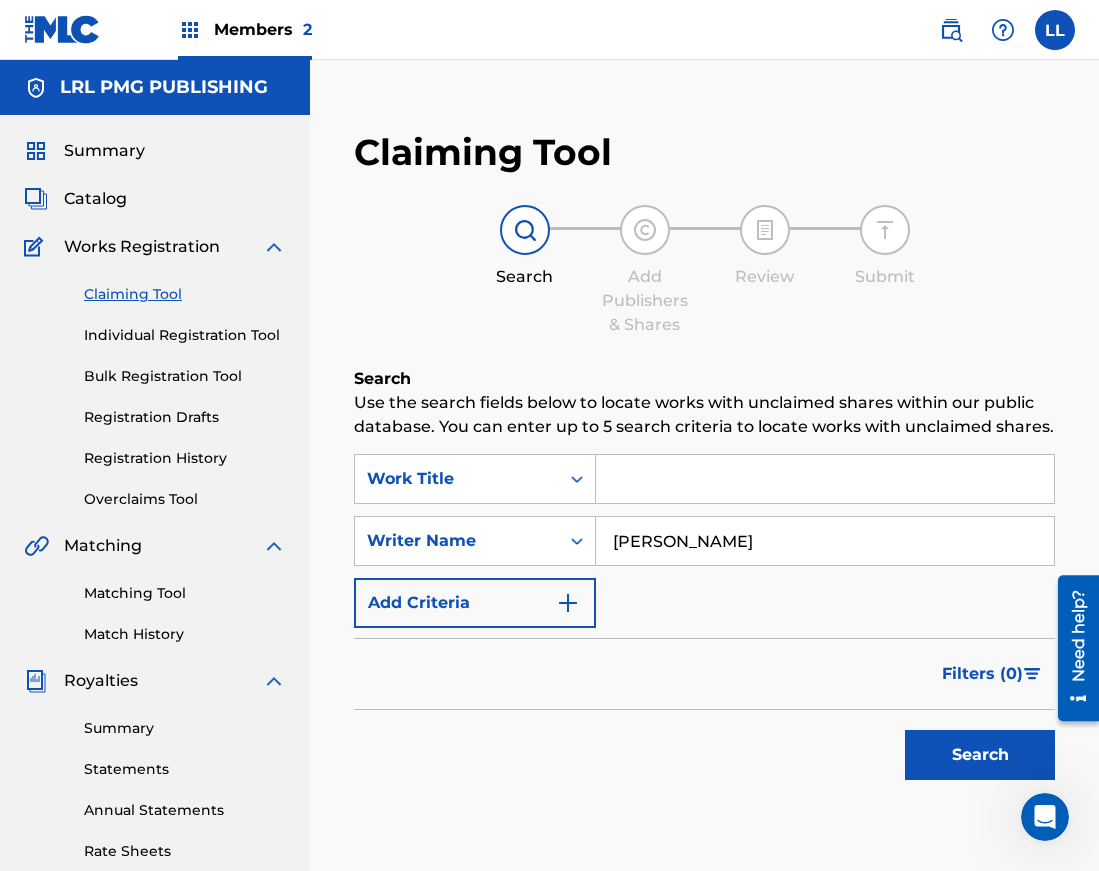 click on "Search" at bounding box center (980, 755) 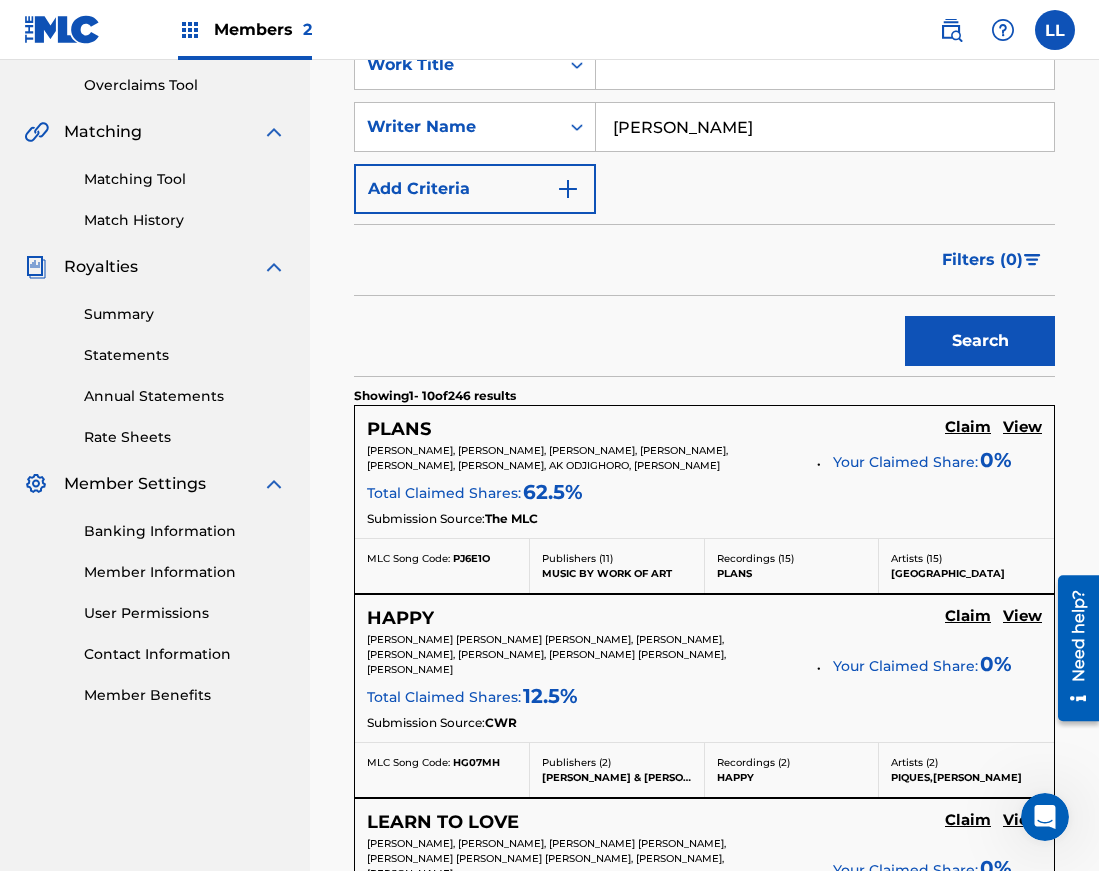 scroll, scrollTop: 0, scrollLeft: 0, axis: both 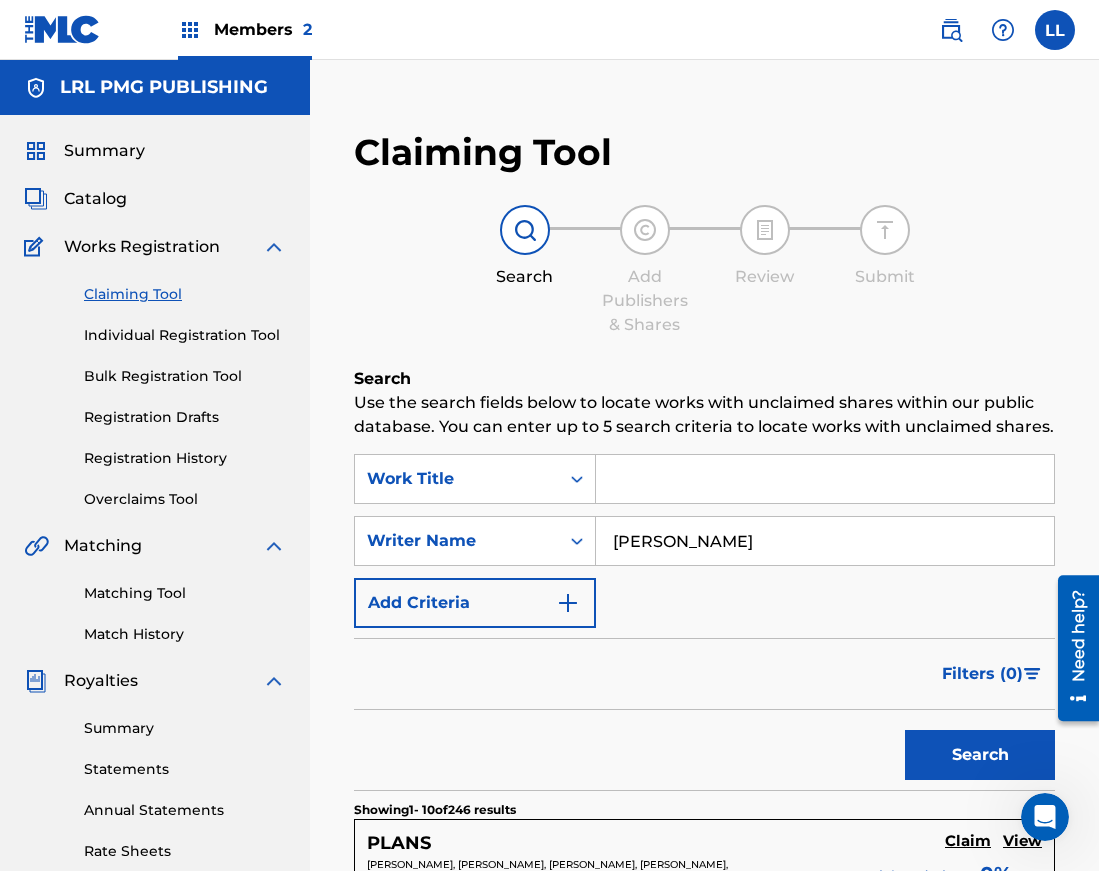 click at bounding box center [568, 603] 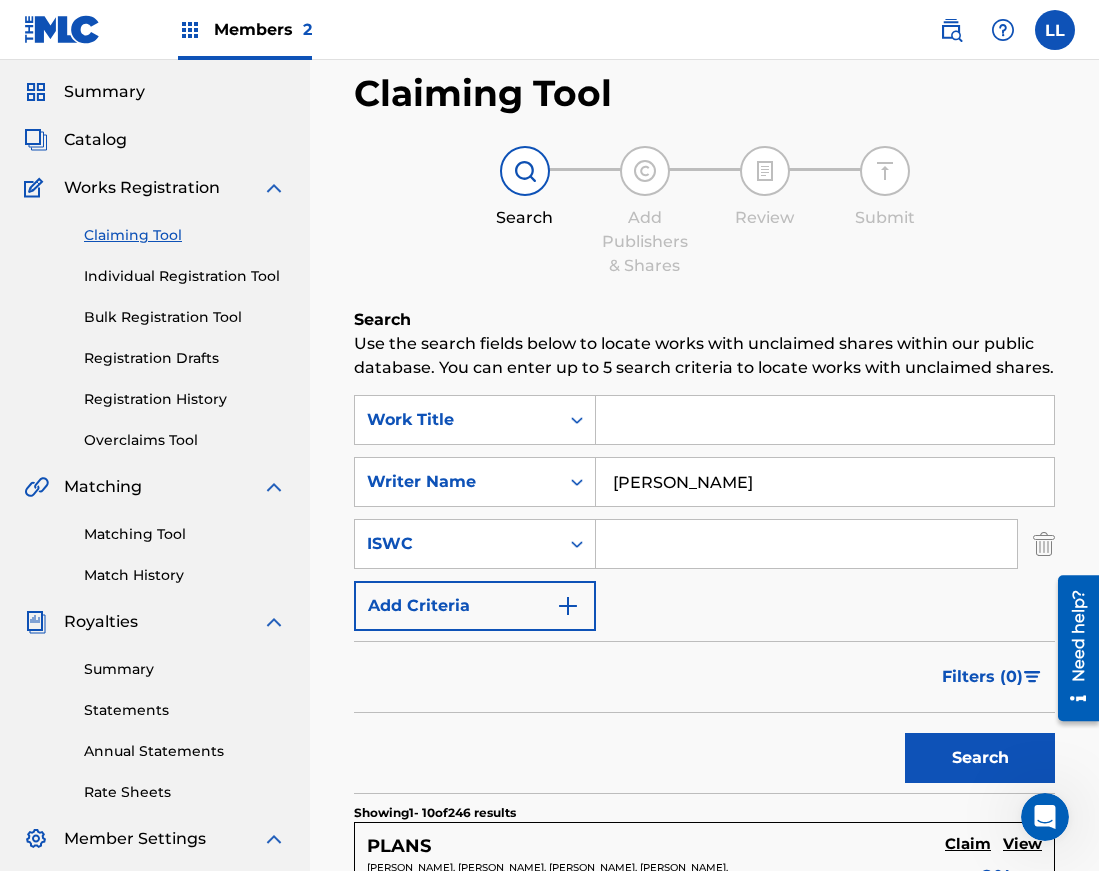 scroll, scrollTop: 70, scrollLeft: 0, axis: vertical 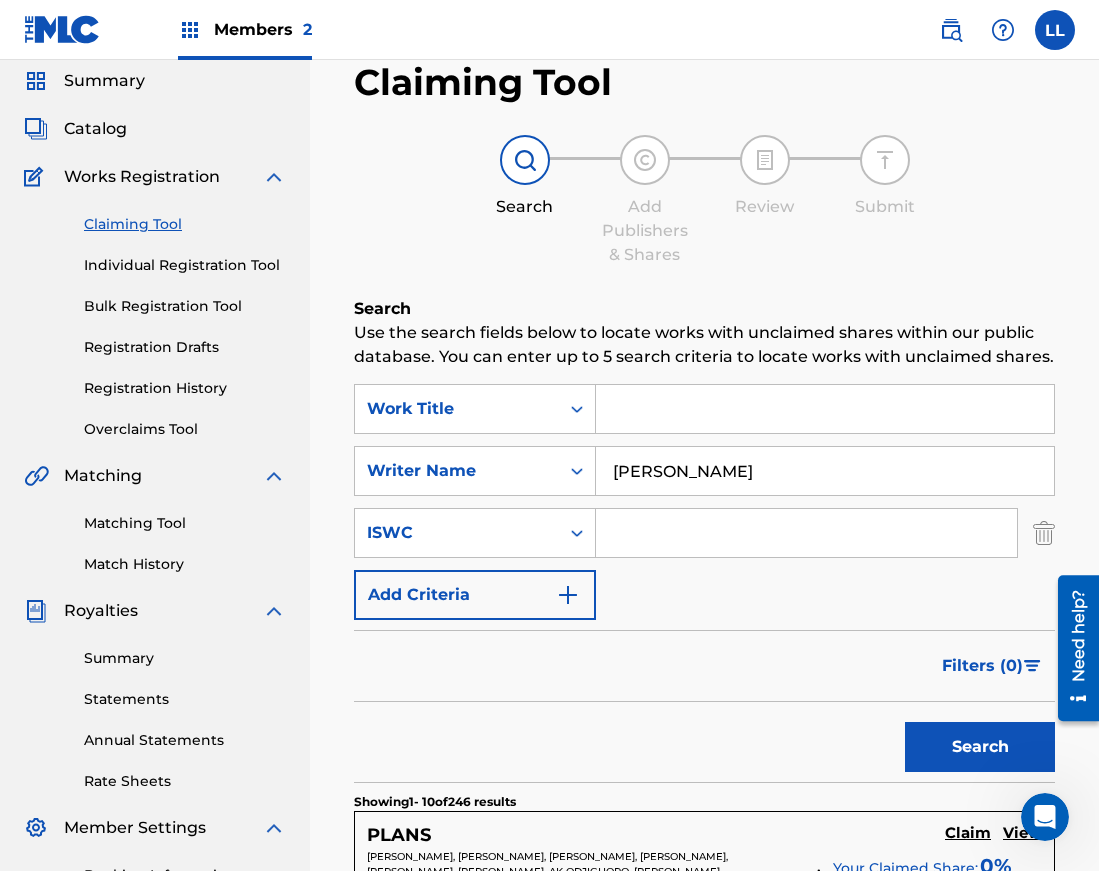 click at bounding box center (568, 595) 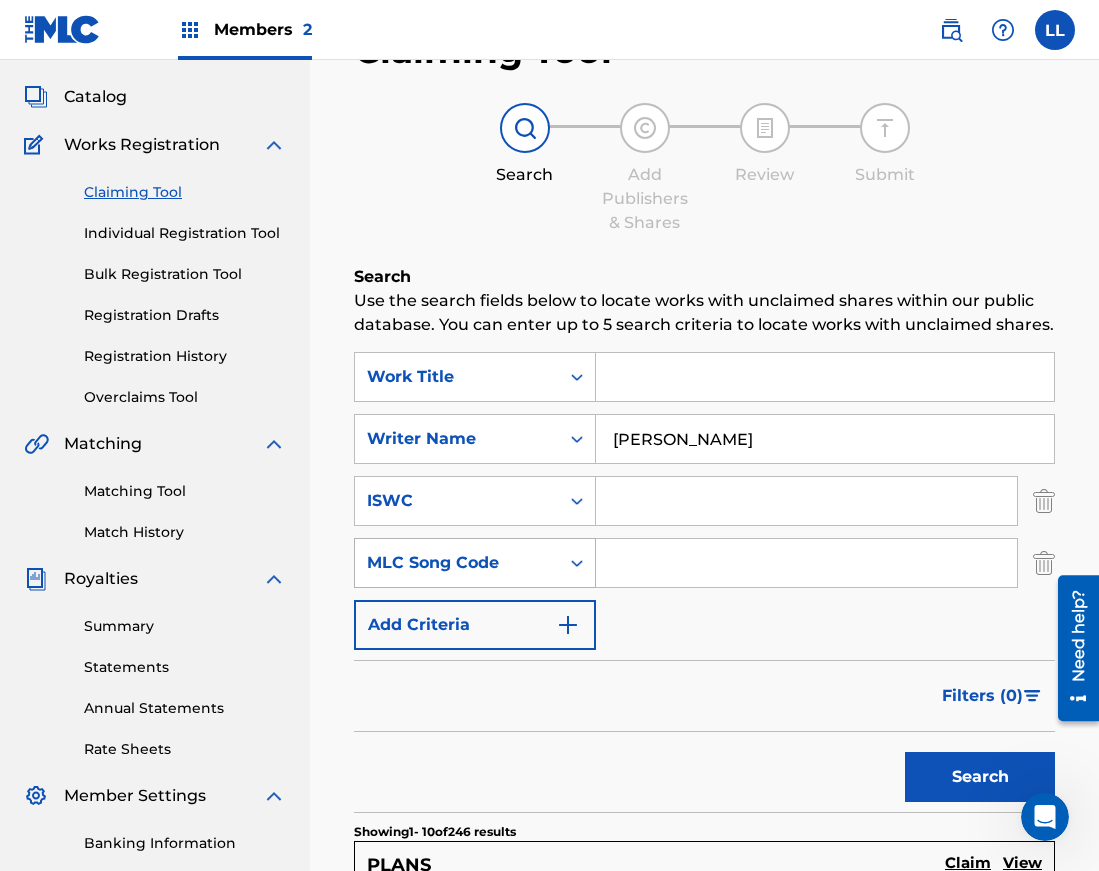 scroll, scrollTop: 103, scrollLeft: 0, axis: vertical 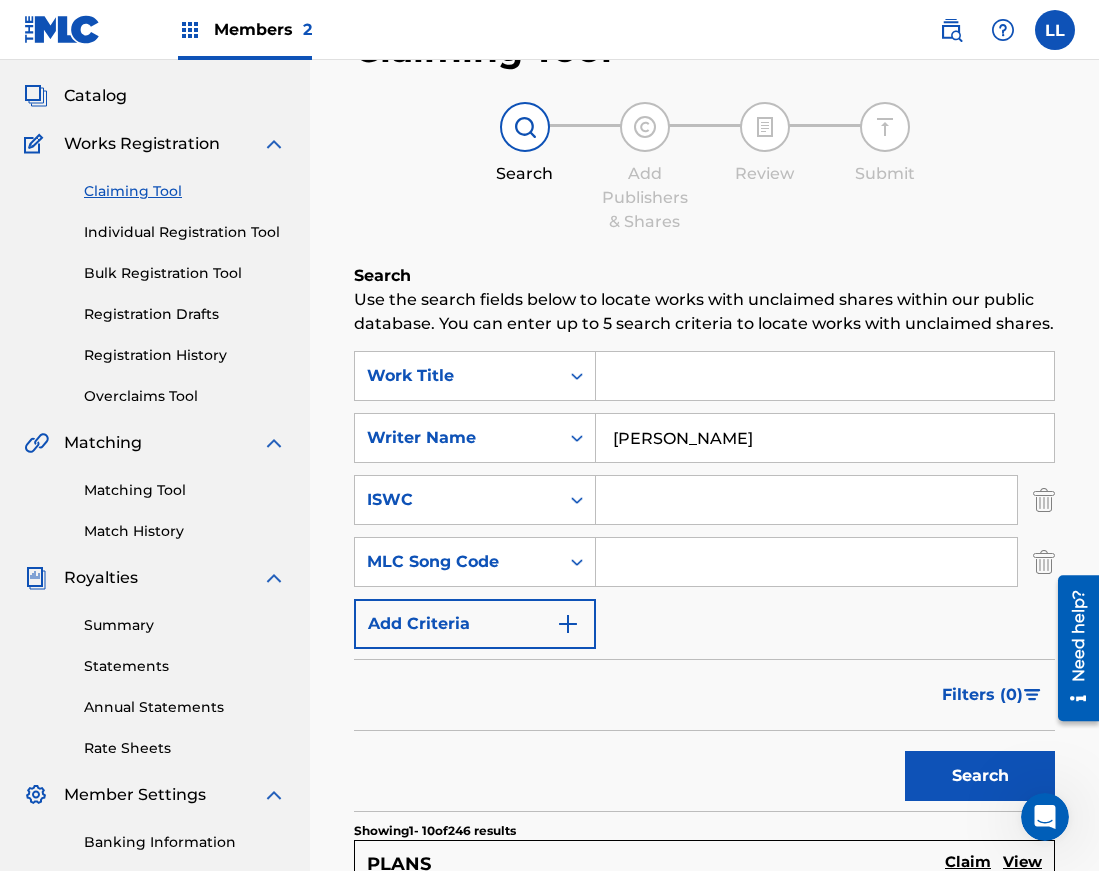 click at bounding box center [568, 624] 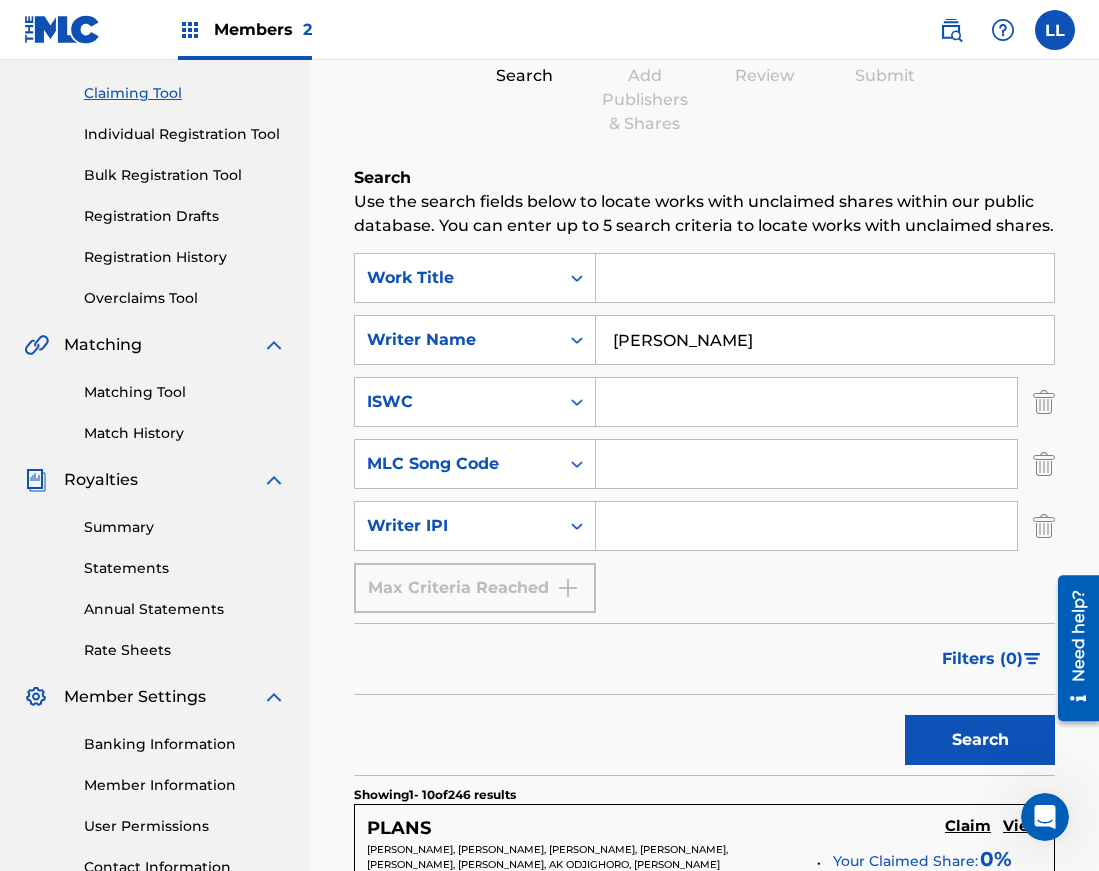 scroll, scrollTop: 205, scrollLeft: 0, axis: vertical 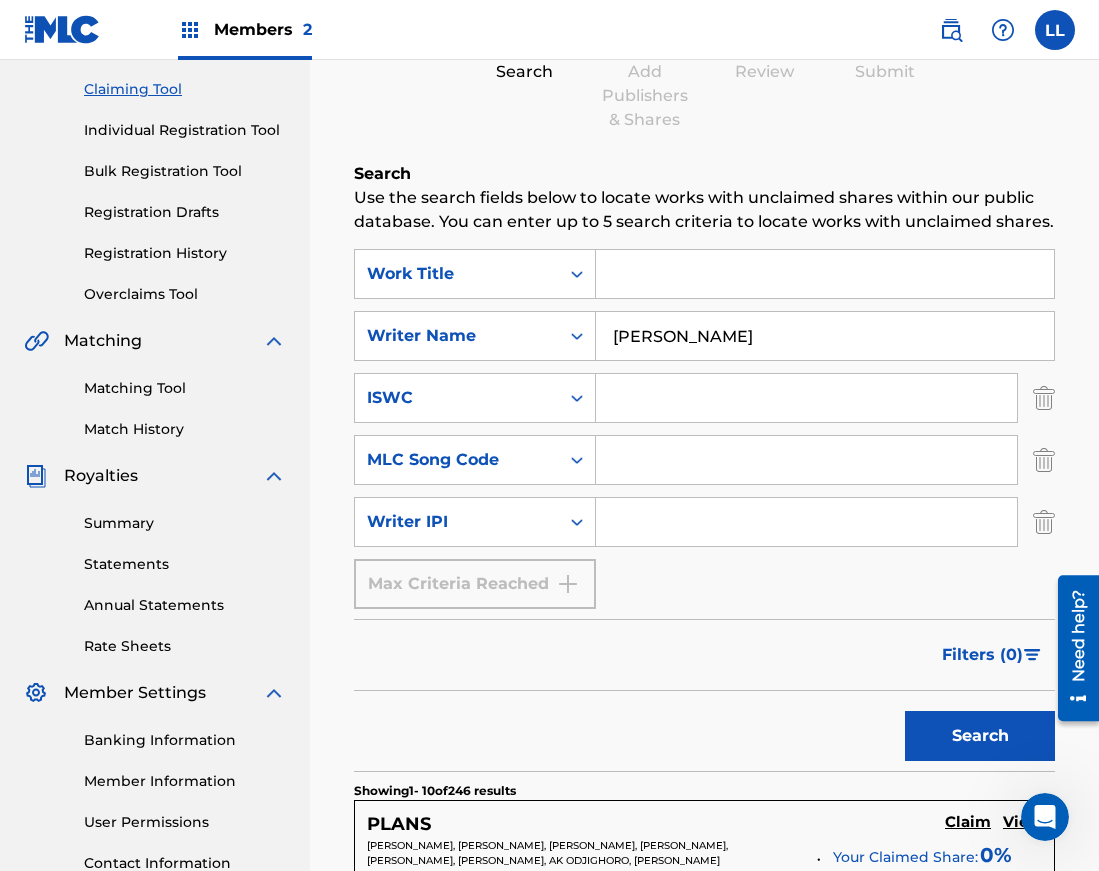 drag, startPoint x: 719, startPoint y: 336, endPoint x: 556, endPoint y: 308, distance: 165.38742 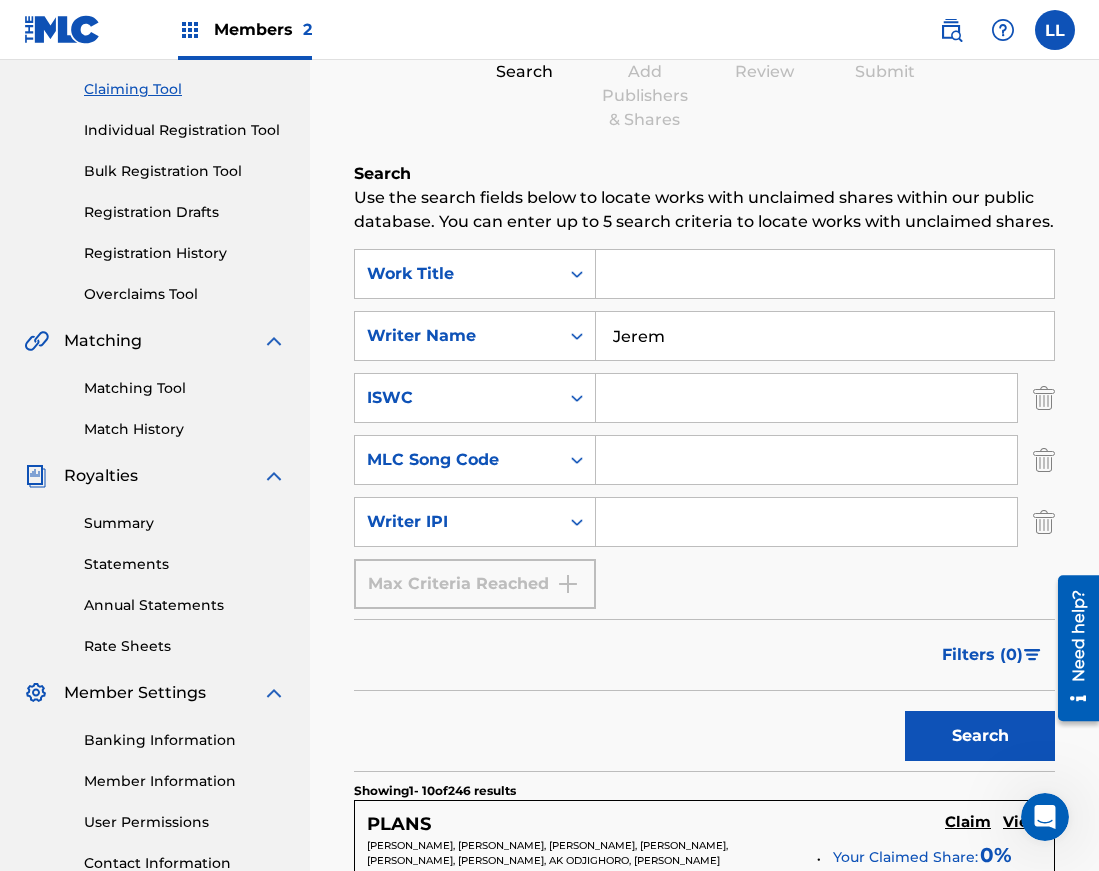 type on "[PERSON_NAME]" 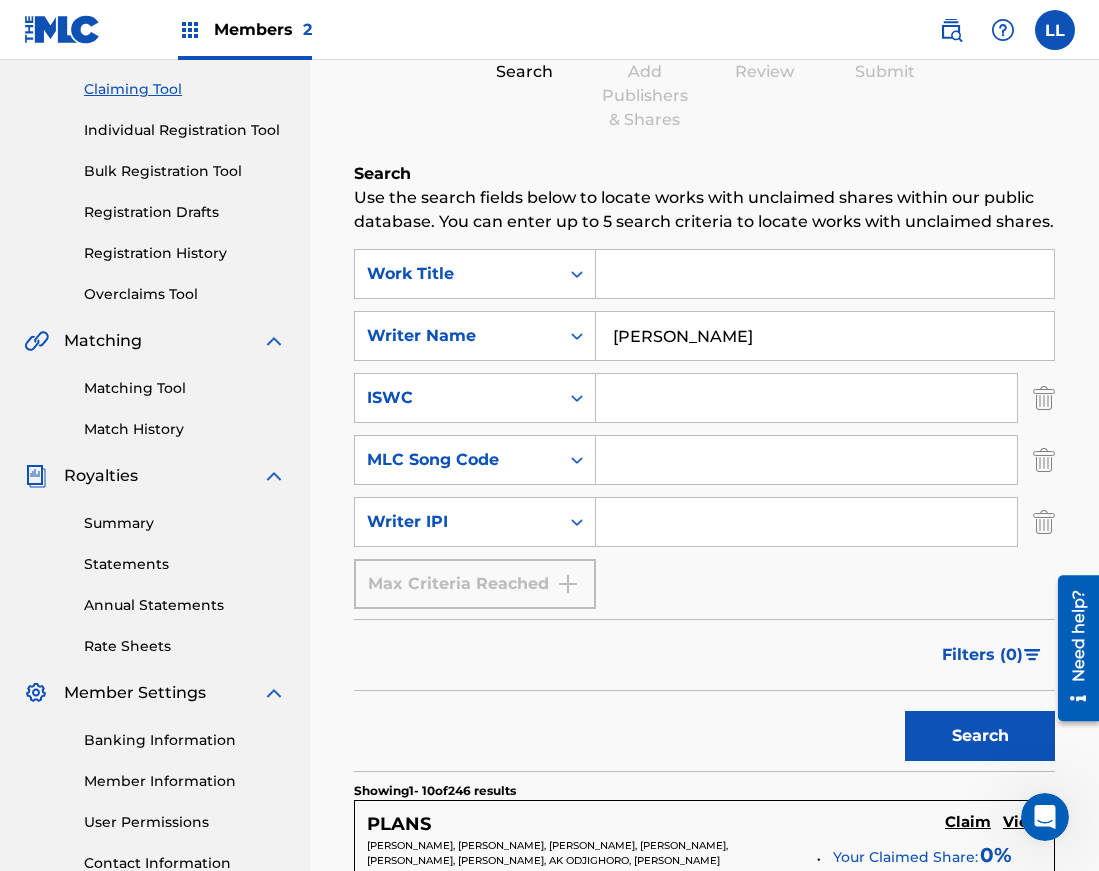 click on "Search" at bounding box center [980, 736] 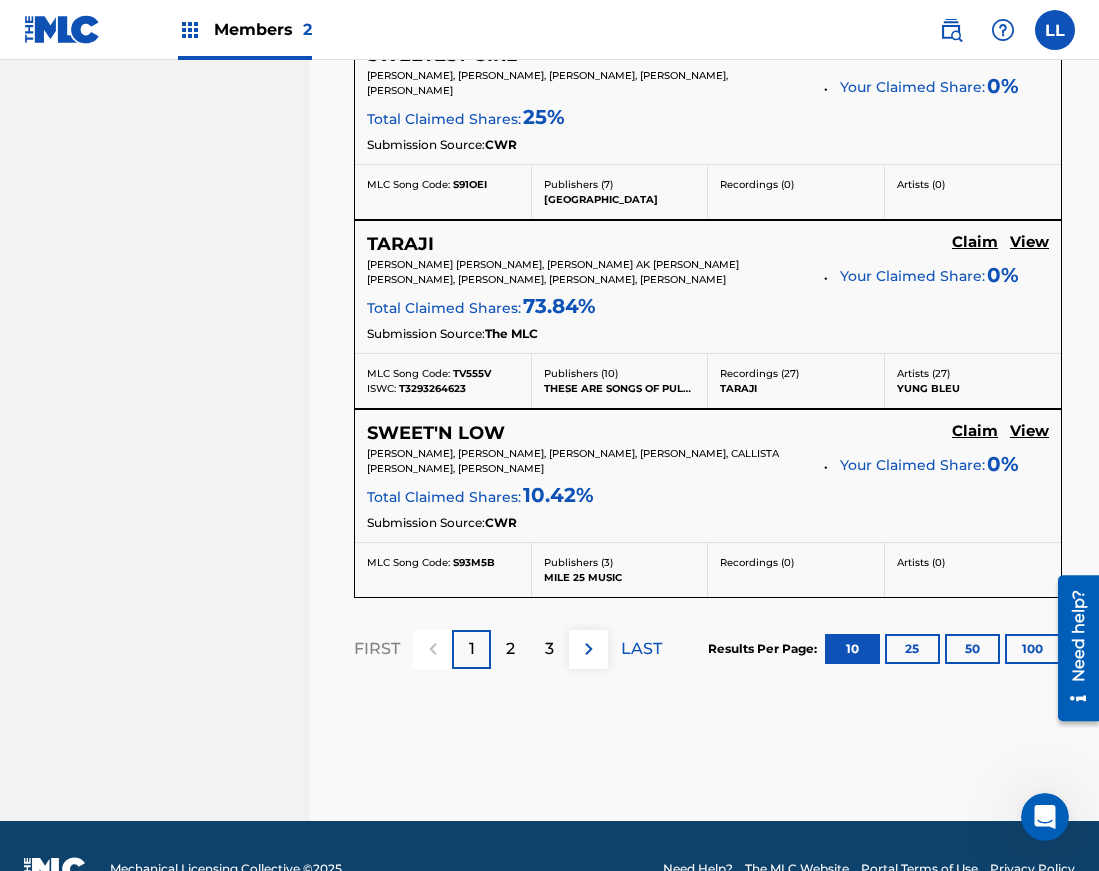scroll, scrollTop: 2366, scrollLeft: 0, axis: vertical 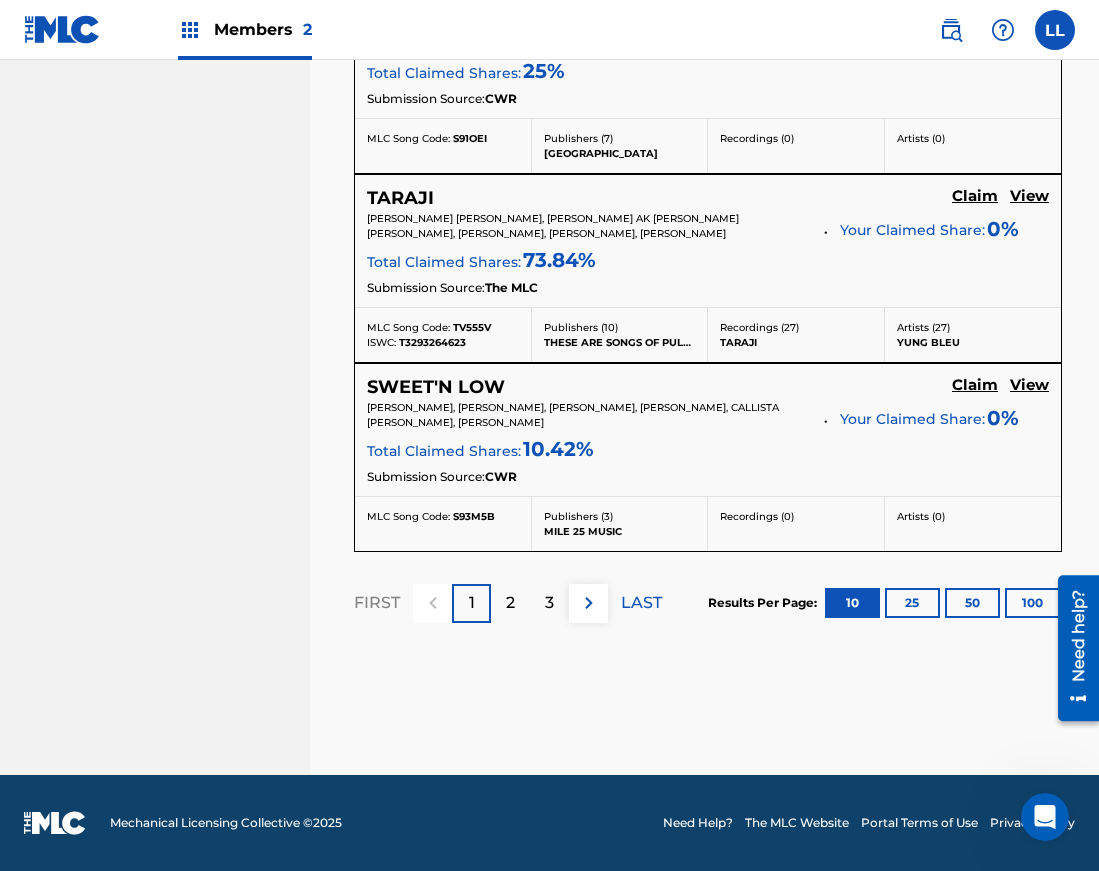 click on "2" at bounding box center [510, 603] 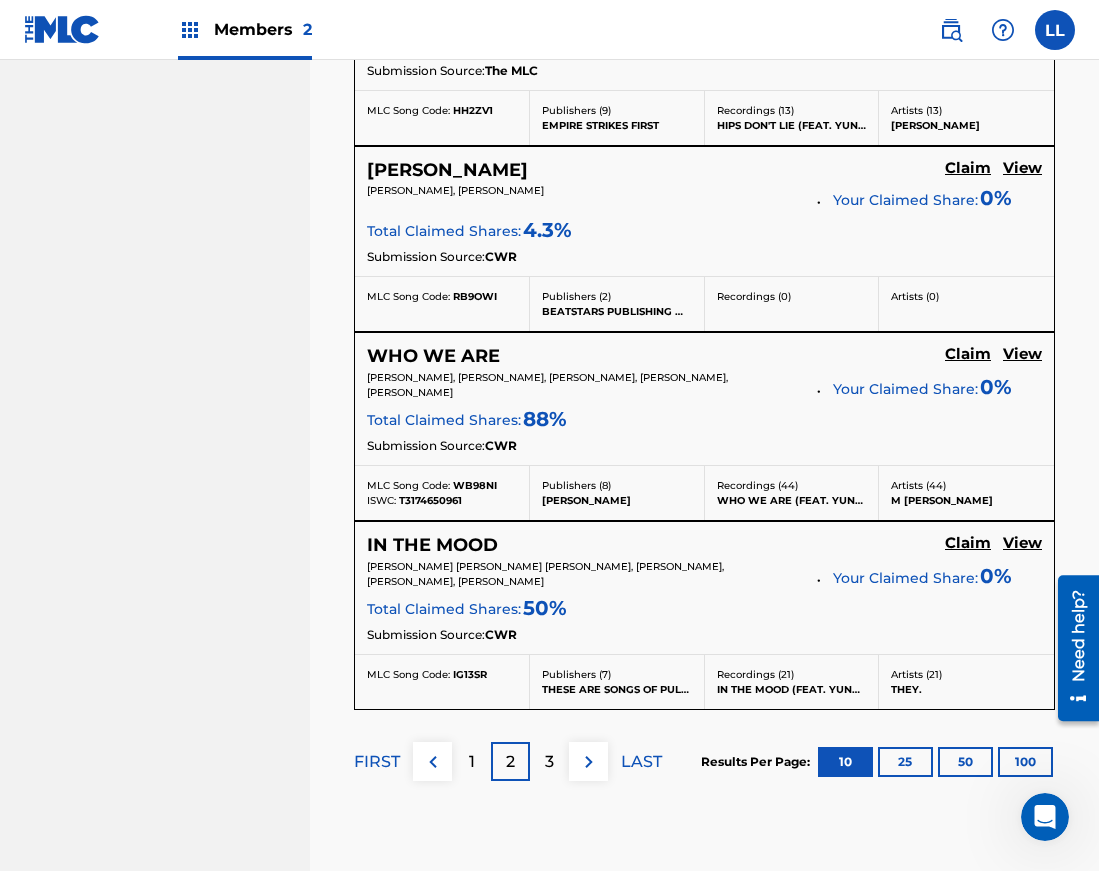 scroll, scrollTop: 2186, scrollLeft: 0, axis: vertical 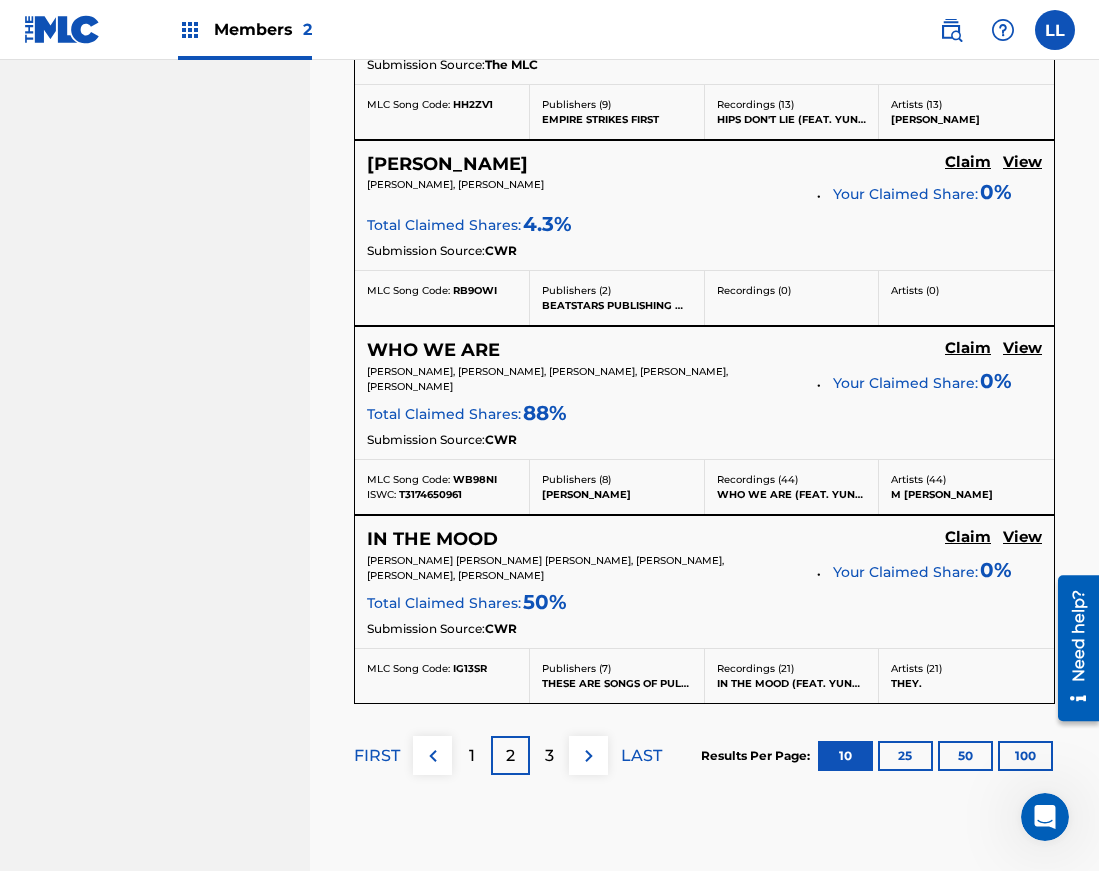 click on "WHO WE ARE" at bounding box center (433, 350) 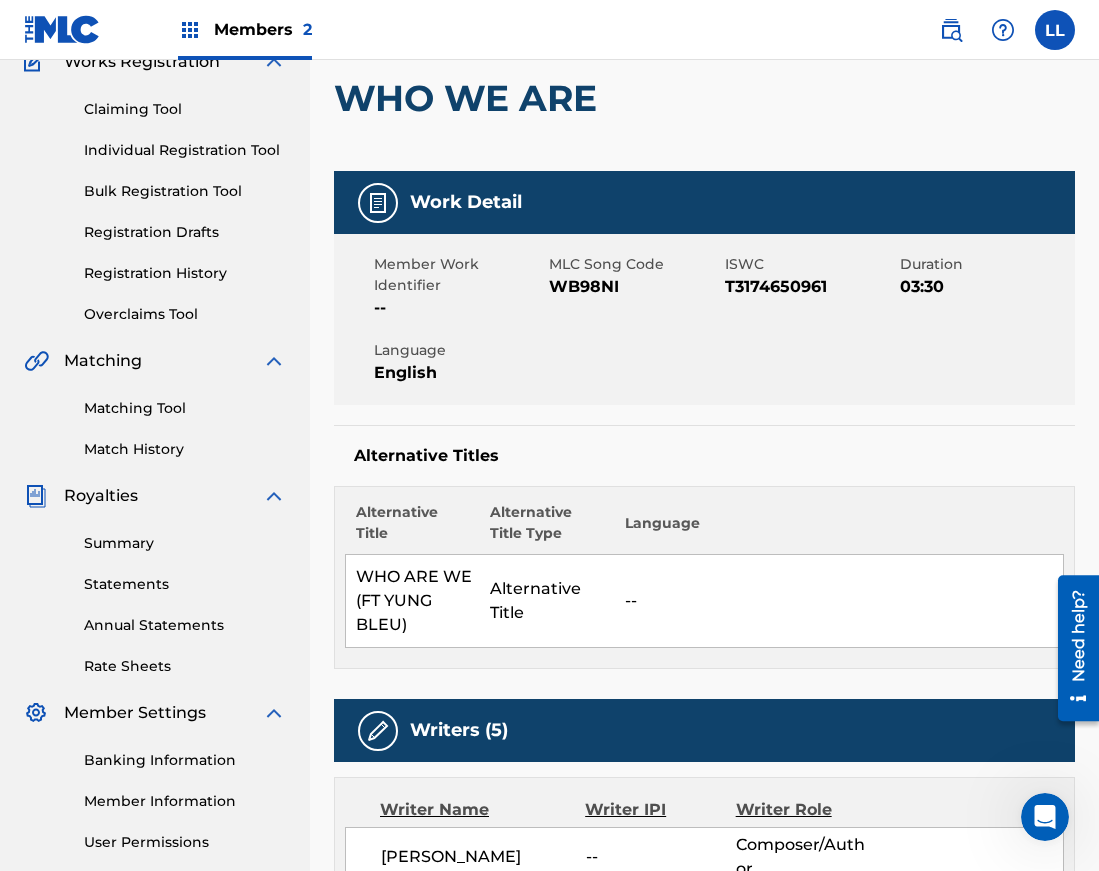 scroll, scrollTop: 0, scrollLeft: 0, axis: both 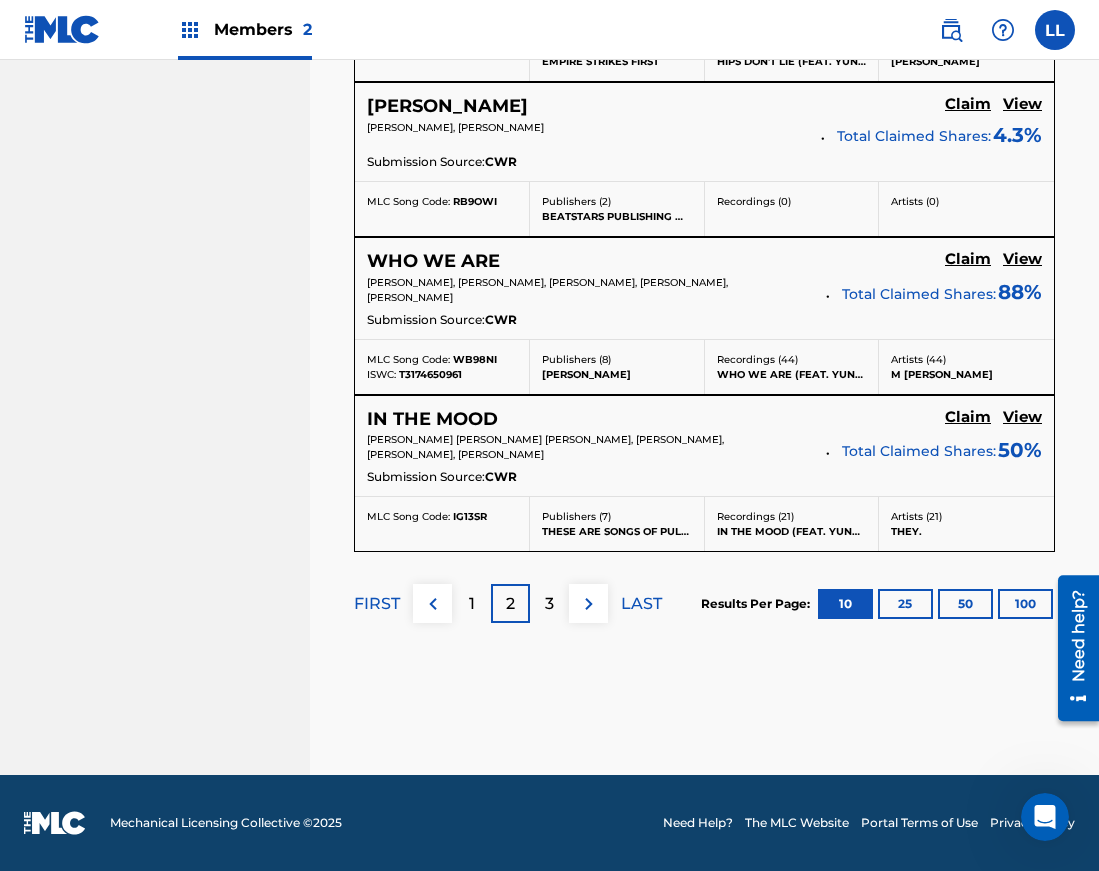 click on "3" at bounding box center (549, 604) 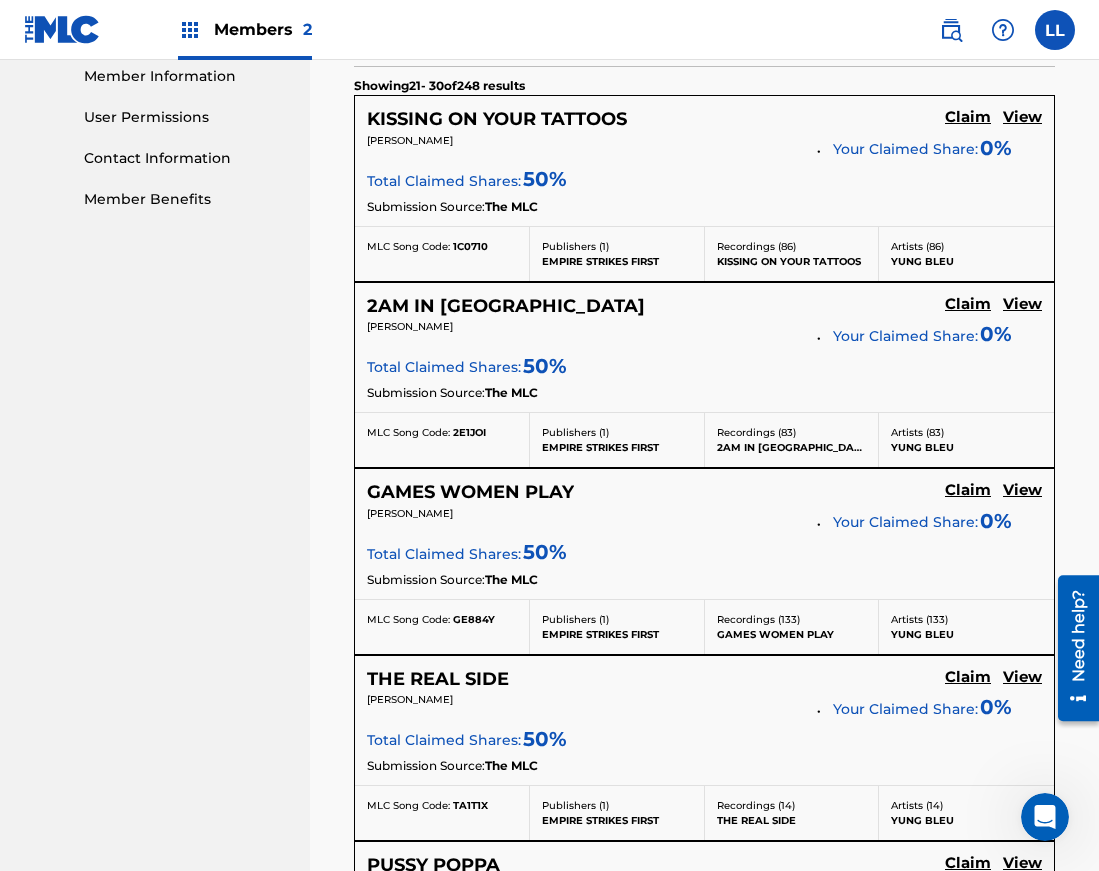 scroll, scrollTop: 913, scrollLeft: 0, axis: vertical 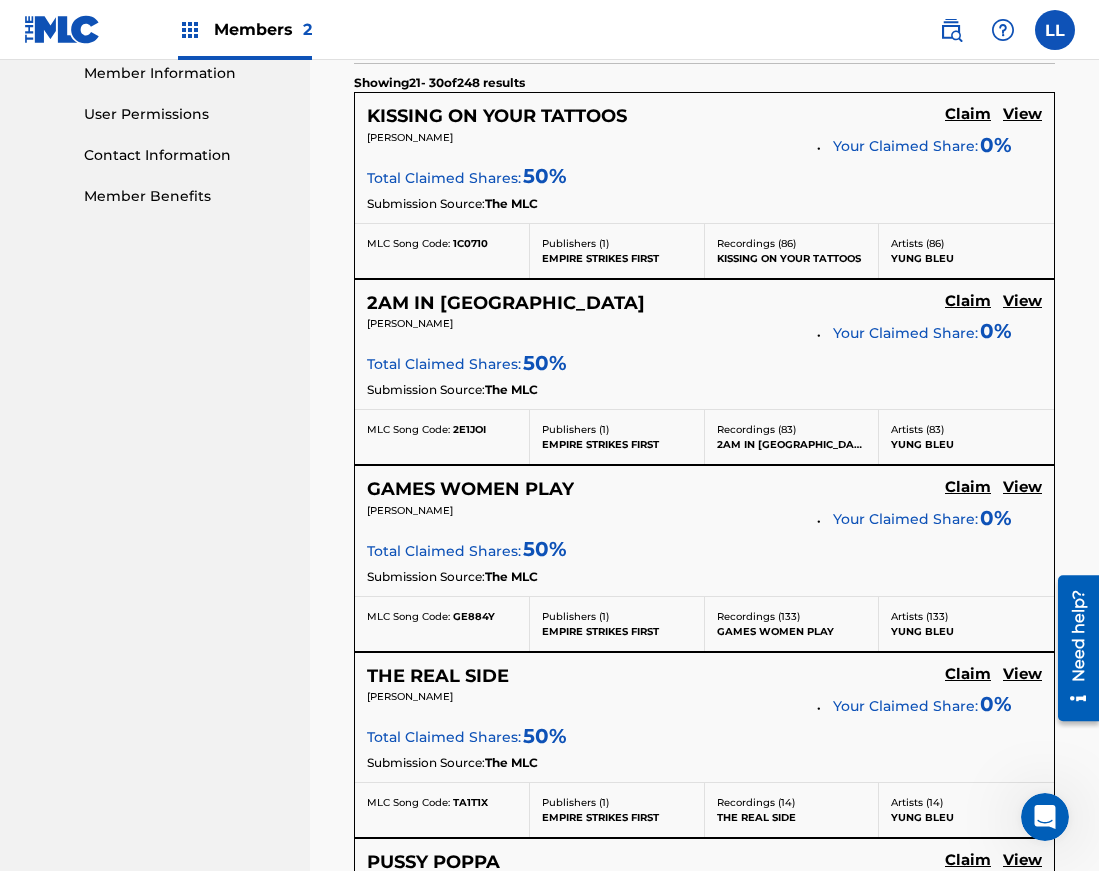click on "2AM IN [GEOGRAPHIC_DATA]" at bounding box center [506, 303] 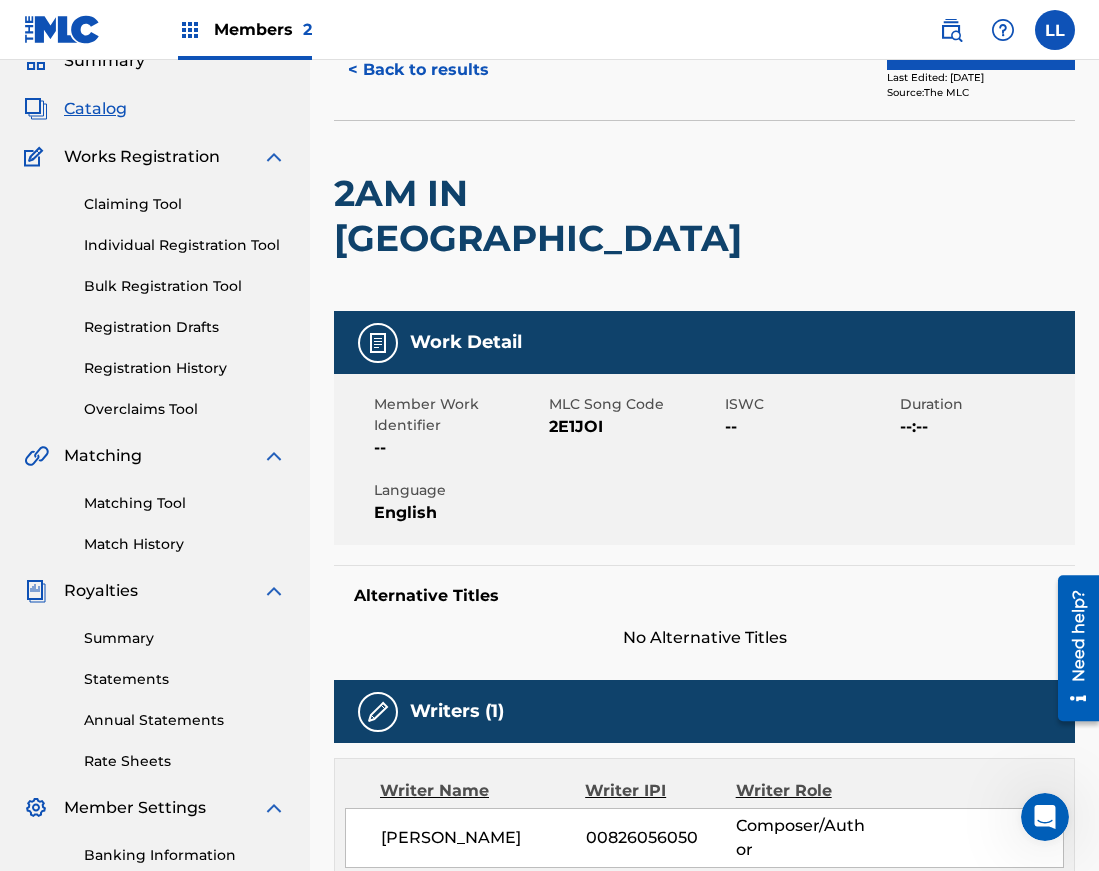 scroll, scrollTop: 0, scrollLeft: 0, axis: both 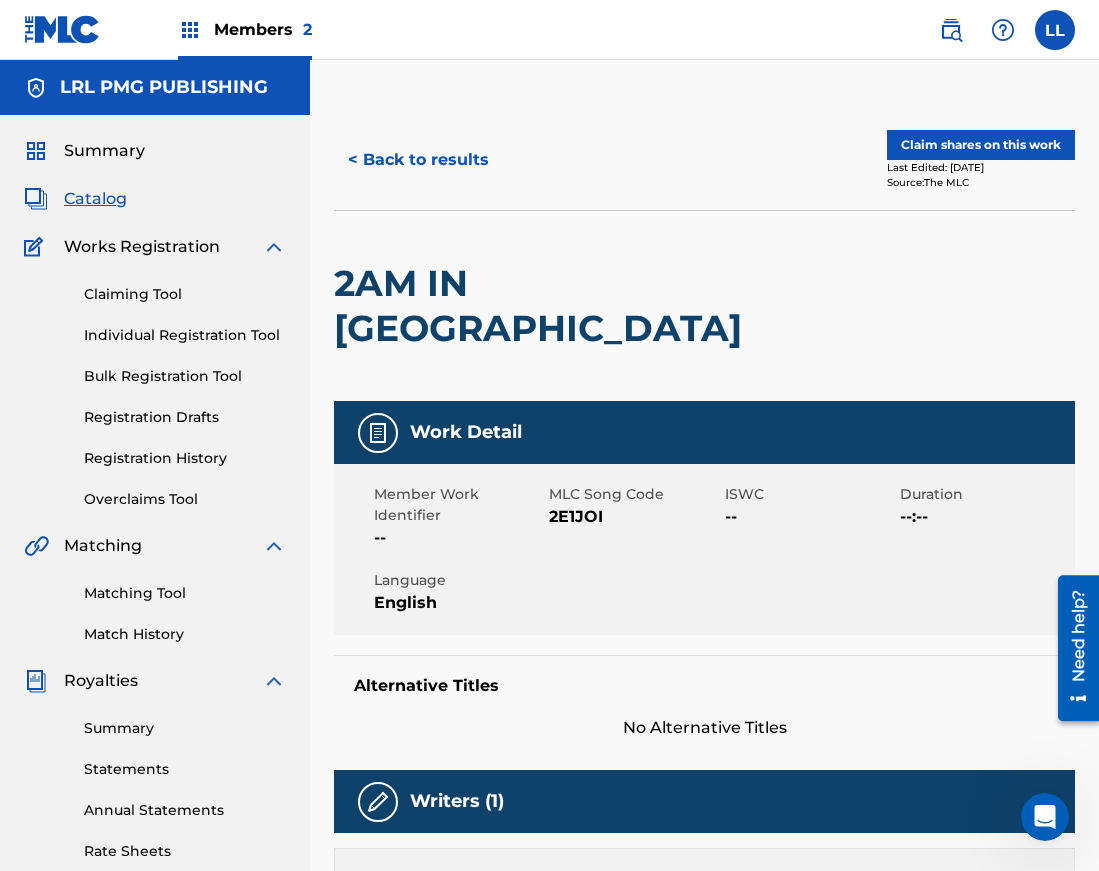 click on "< Back to results" at bounding box center (418, 160) 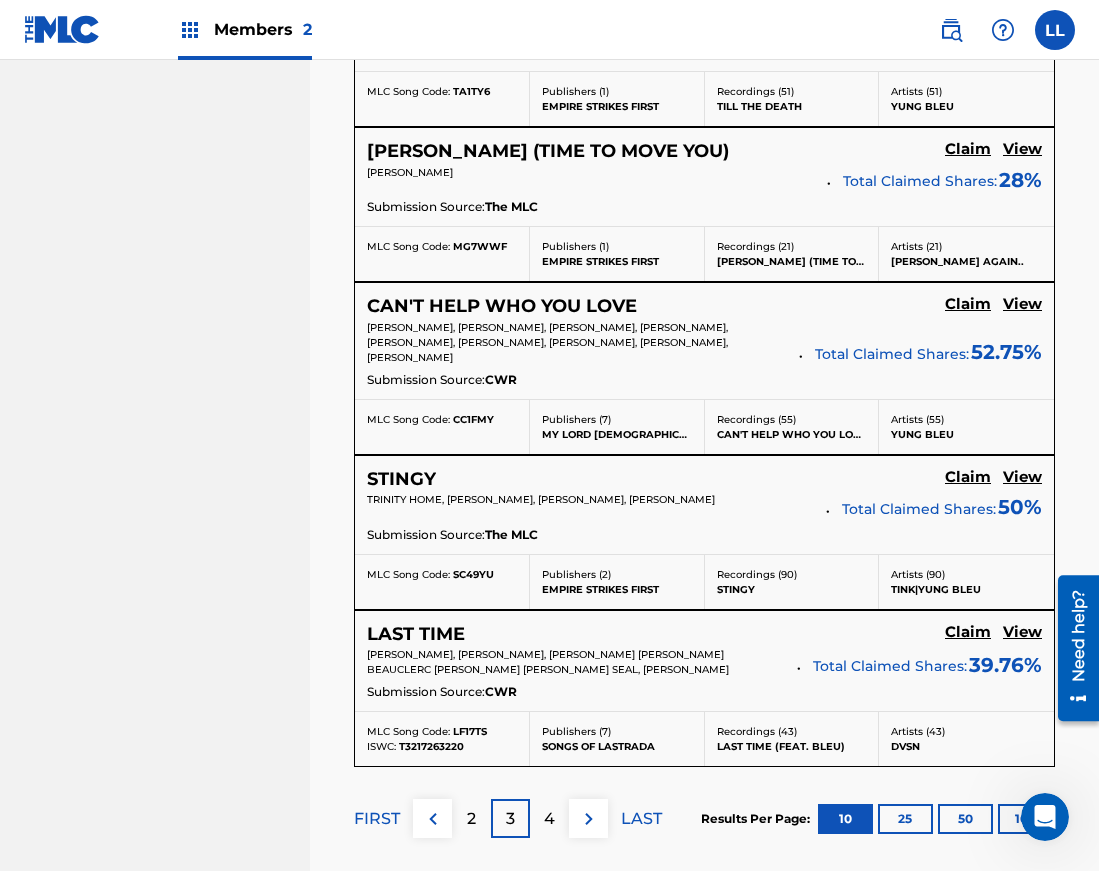 scroll, scrollTop: 1816, scrollLeft: 0, axis: vertical 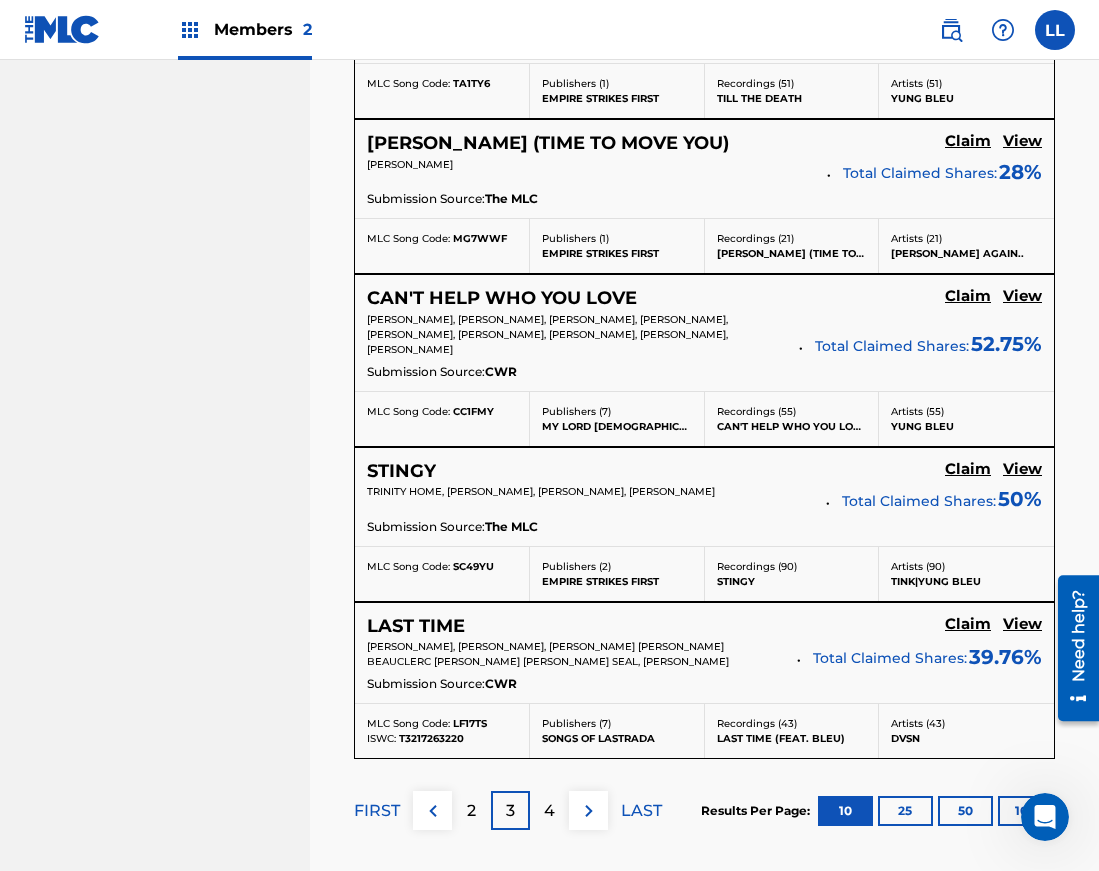 click on "CAN'T HELP WHO YOU LOVE" at bounding box center (502, 298) 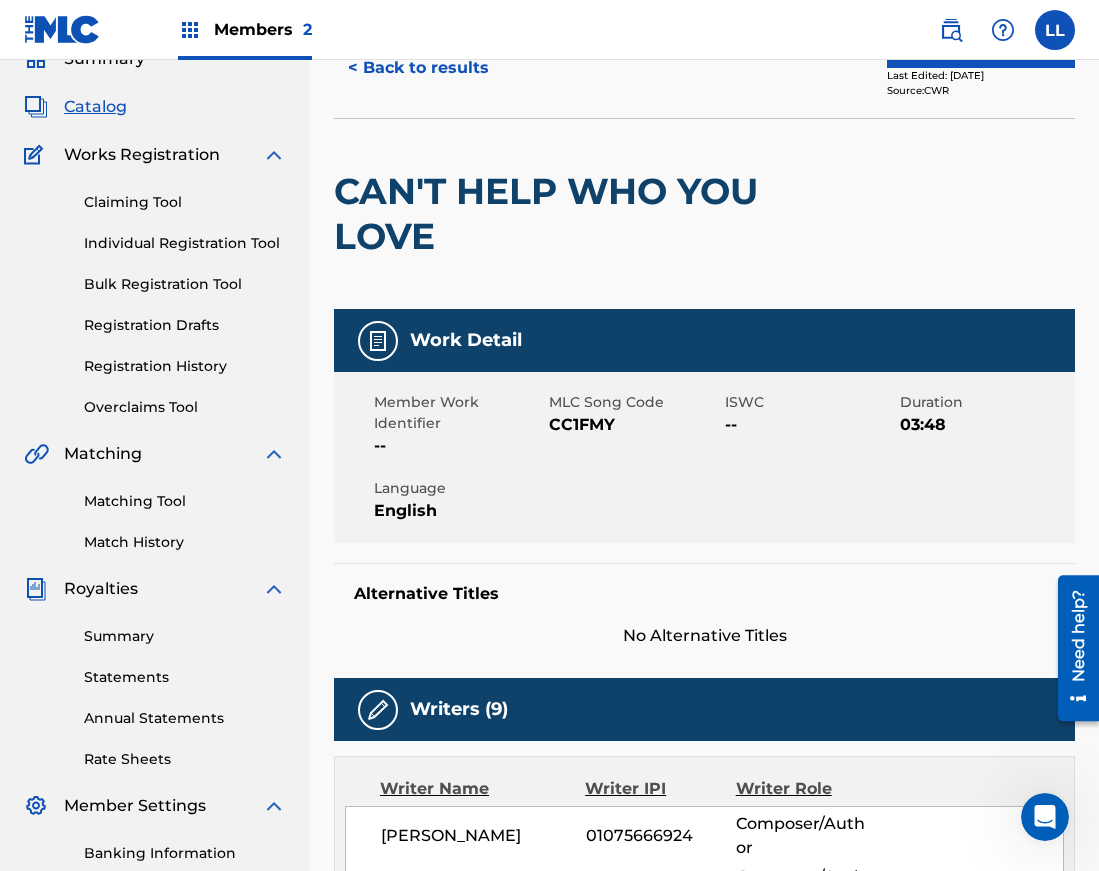 scroll, scrollTop: 0, scrollLeft: 0, axis: both 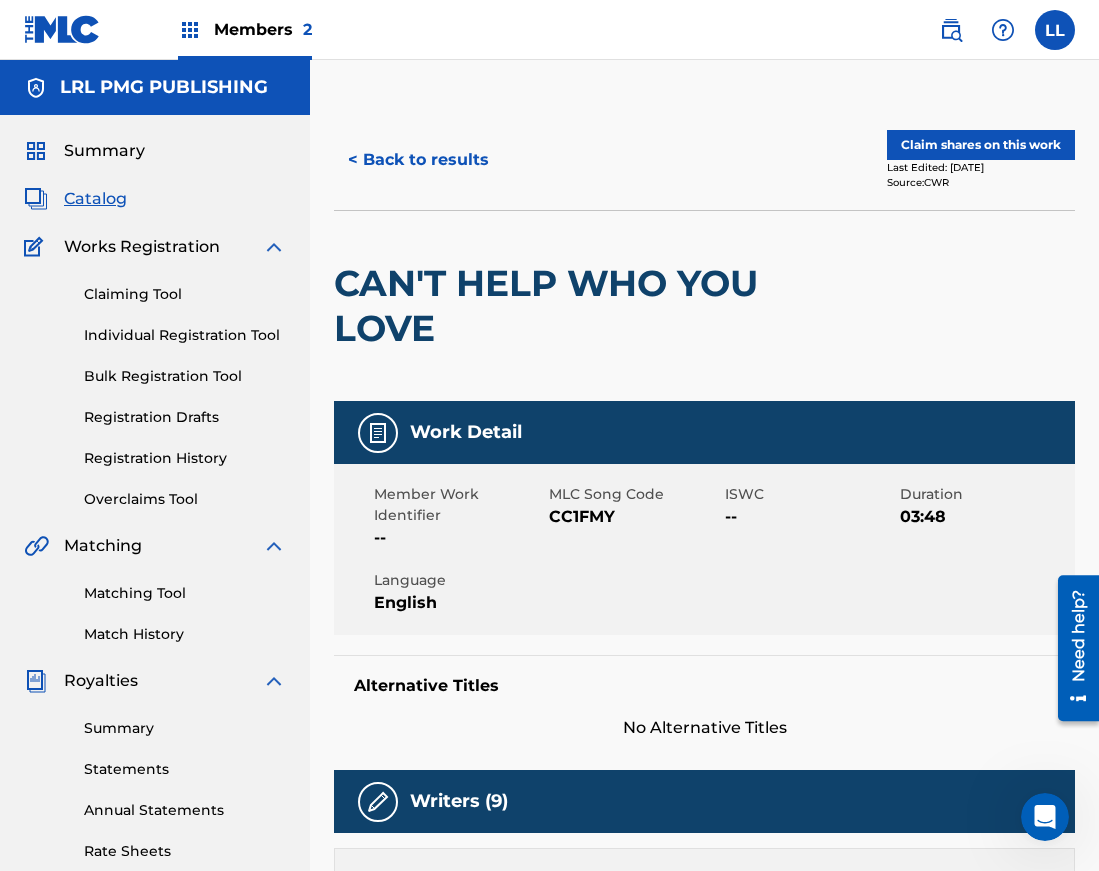 click on "Claim shares on this work" at bounding box center [981, 145] 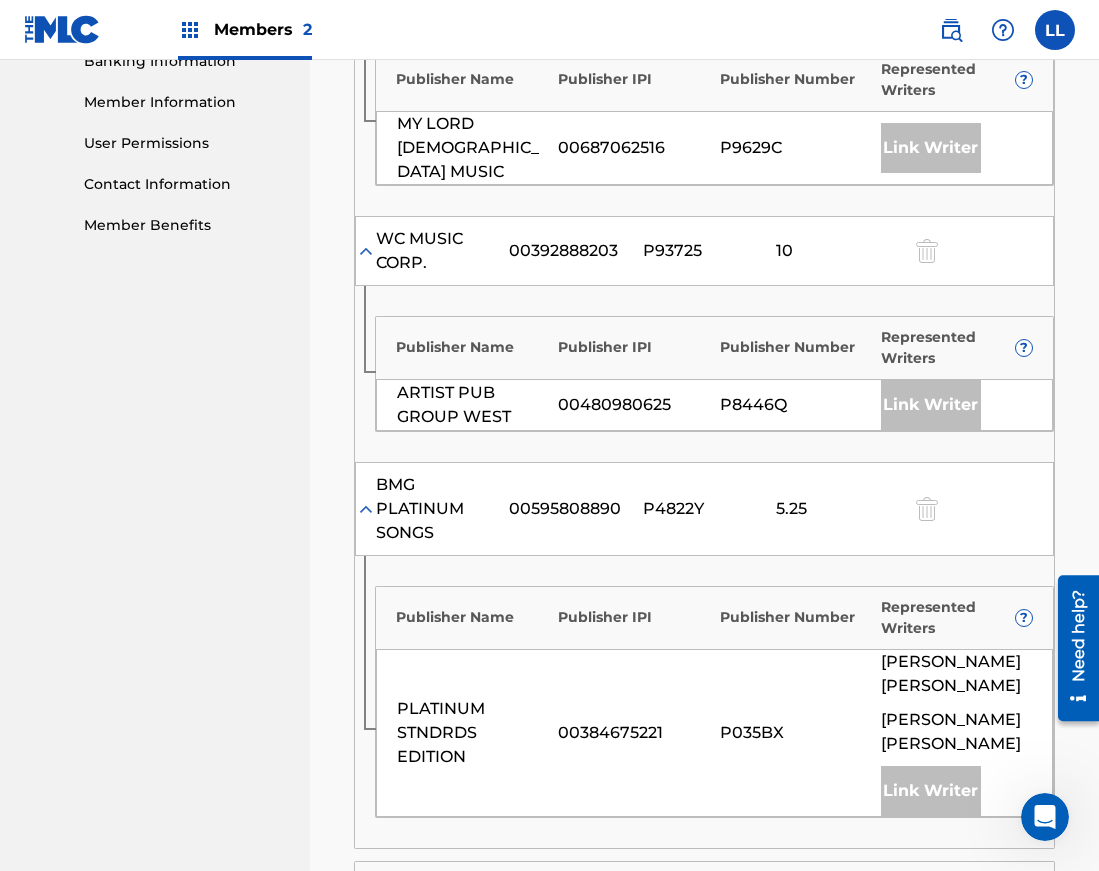 scroll, scrollTop: 1215, scrollLeft: 0, axis: vertical 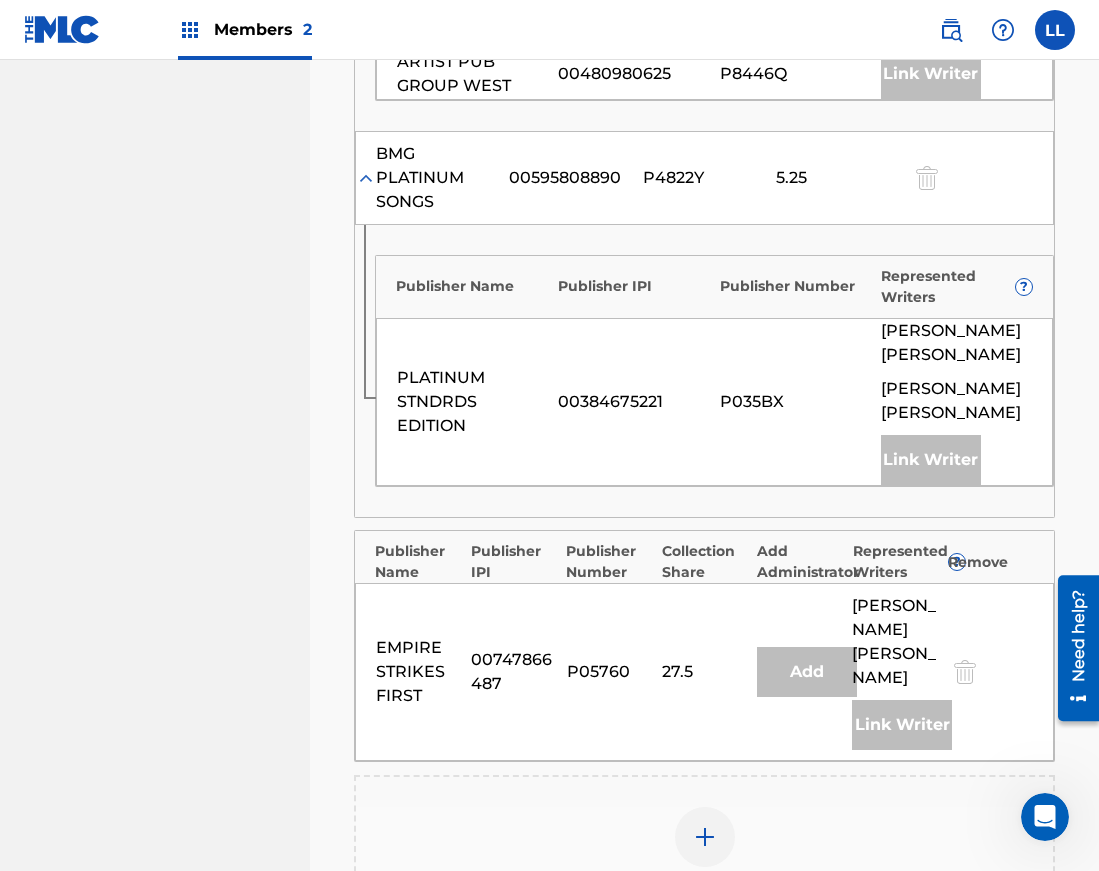 click at bounding box center (705, 837) 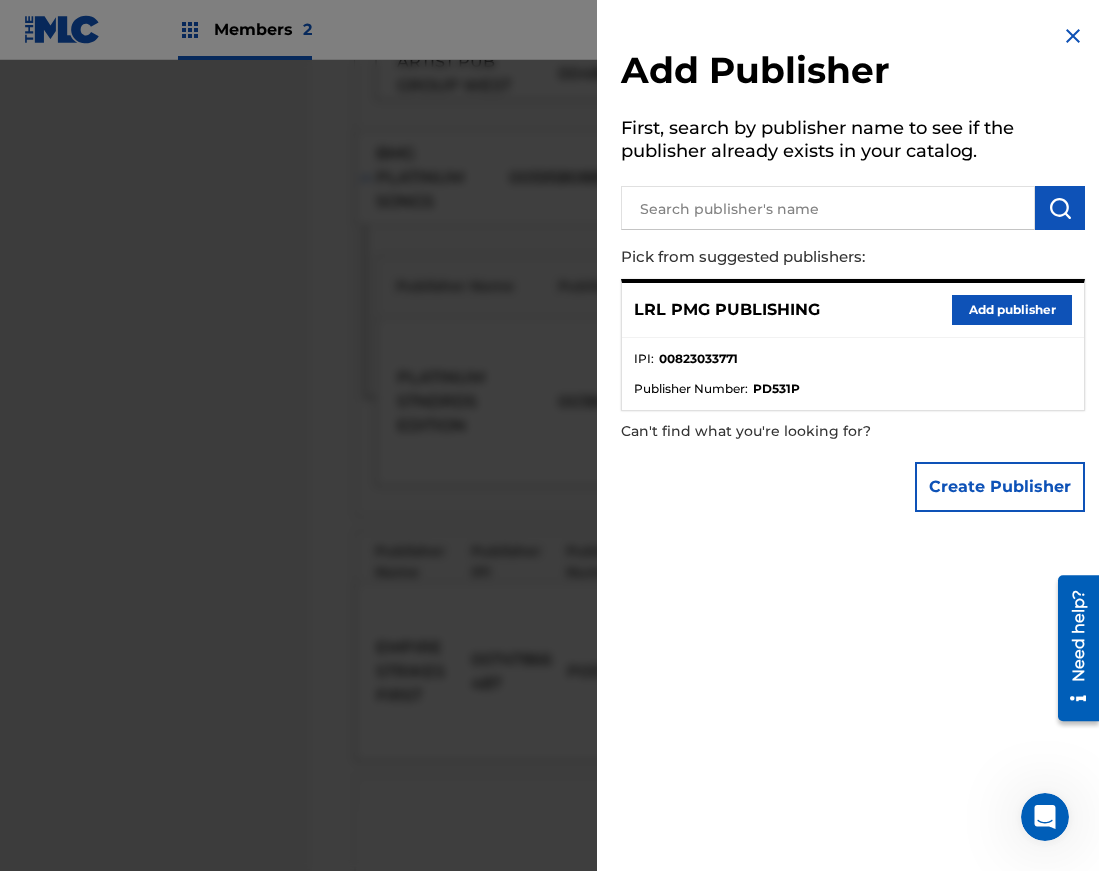 click on "Add publisher" at bounding box center [1012, 310] 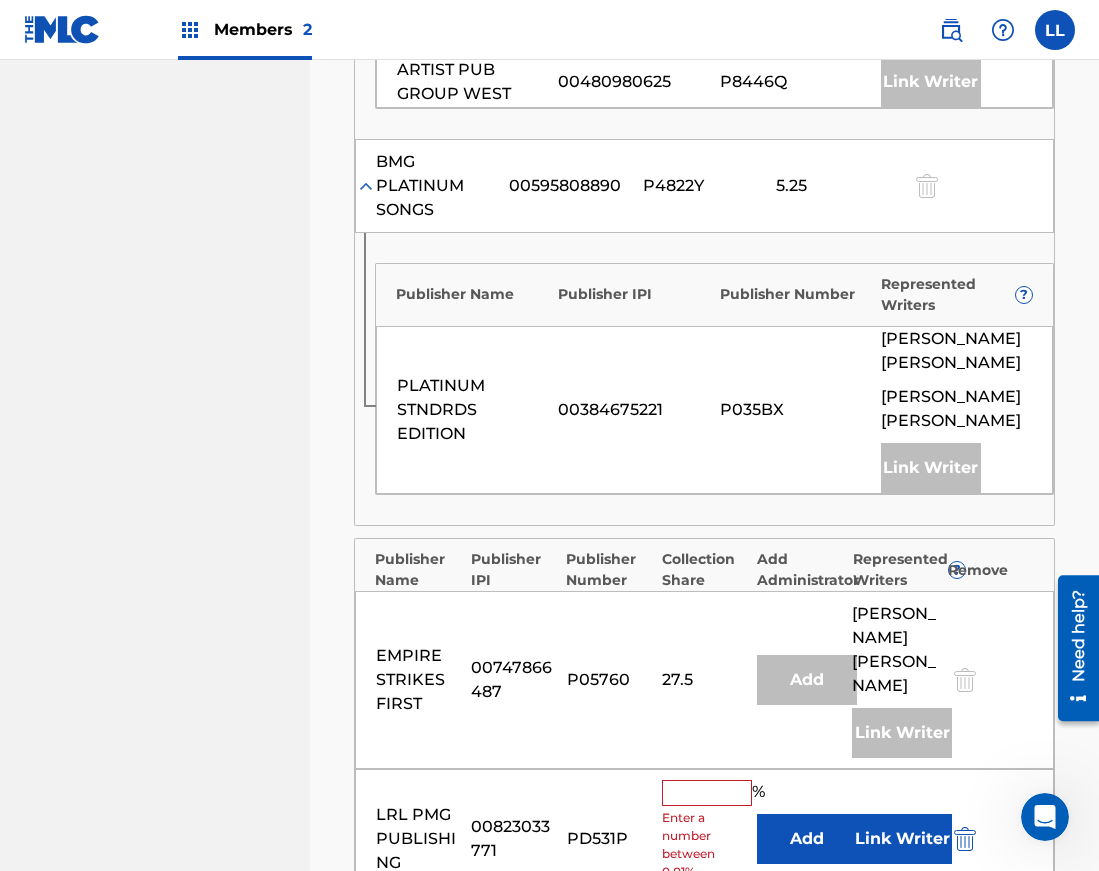 scroll, scrollTop: 1204, scrollLeft: 0, axis: vertical 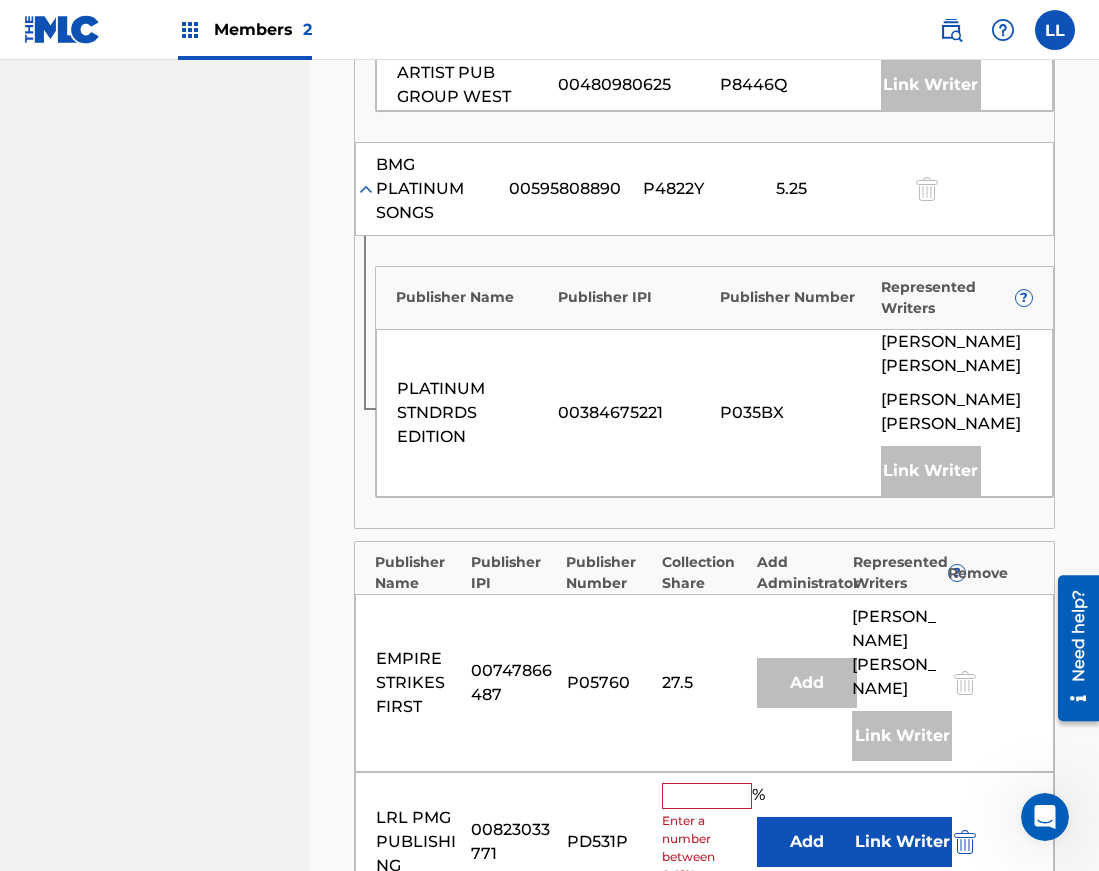 click on "Link Writer" at bounding box center [902, 842] 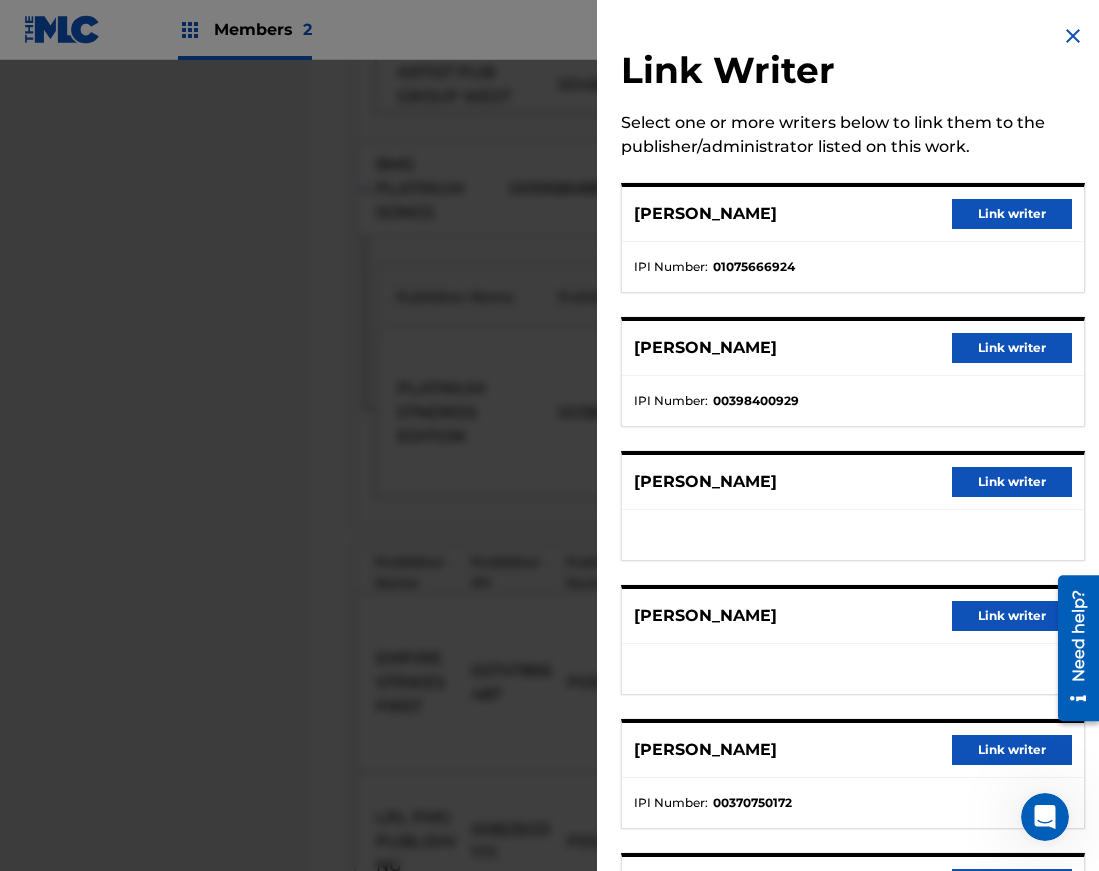 scroll, scrollTop: 1203, scrollLeft: 0, axis: vertical 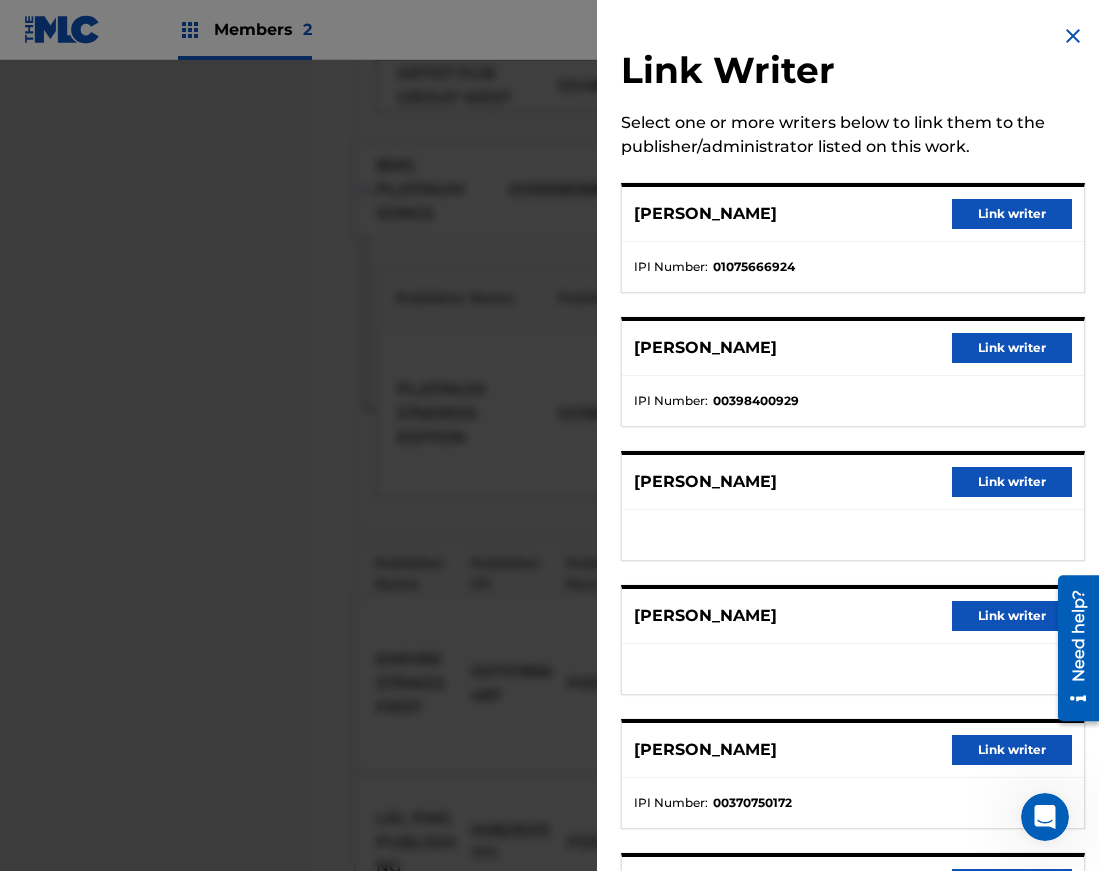 click on "Link writer" at bounding box center (1012, 214) 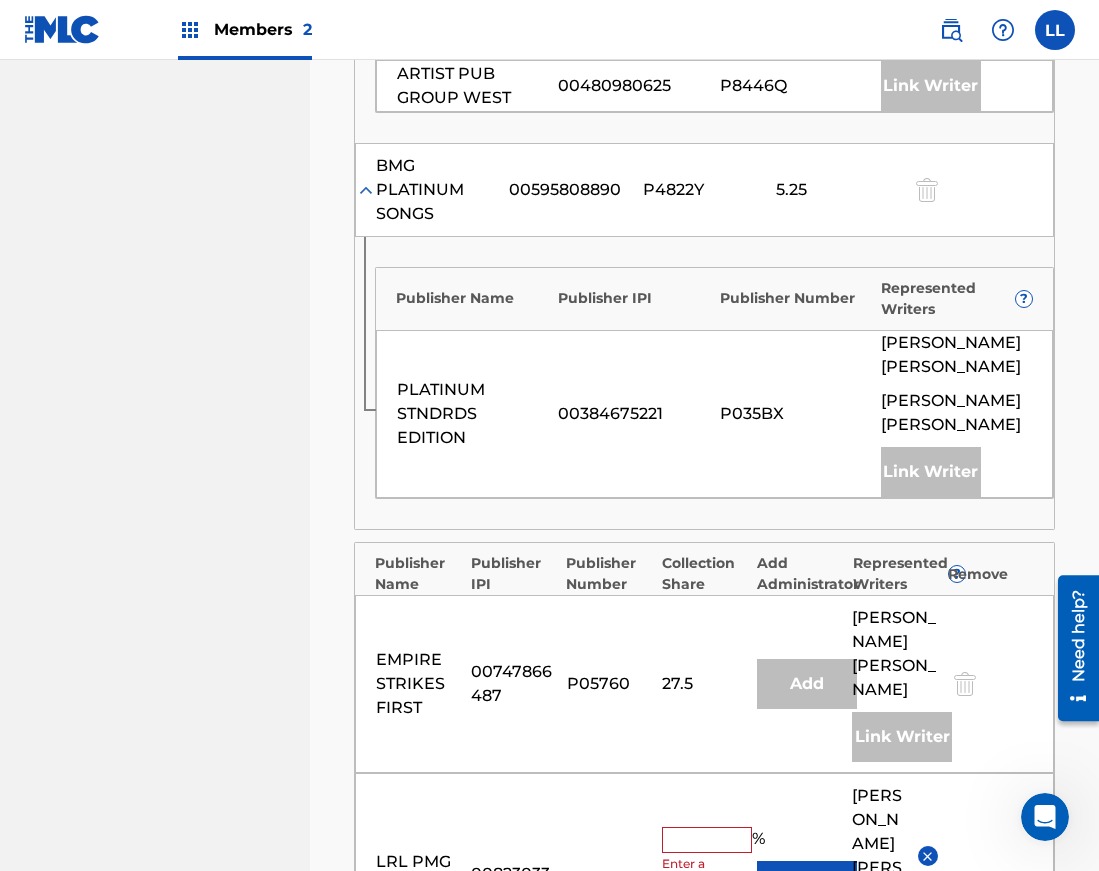 click at bounding box center (707, 840) 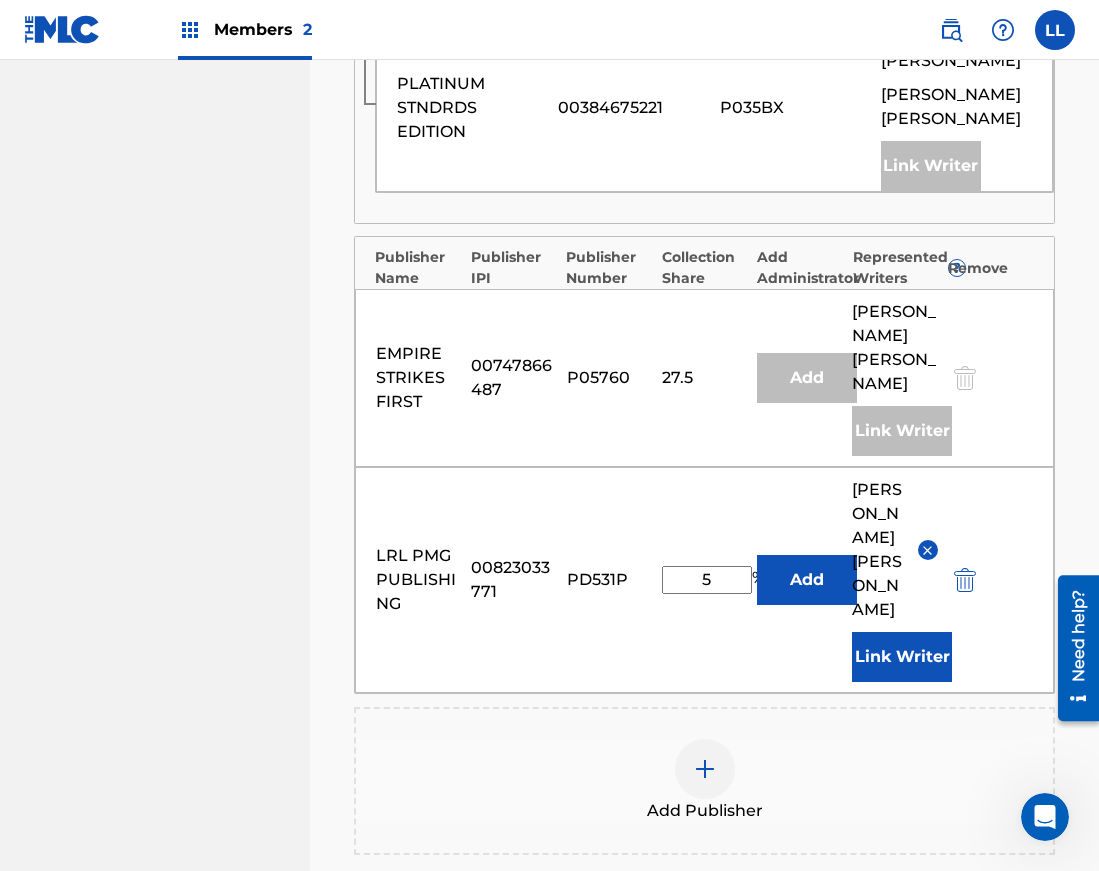 scroll, scrollTop: 1670, scrollLeft: 0, axis: vertical 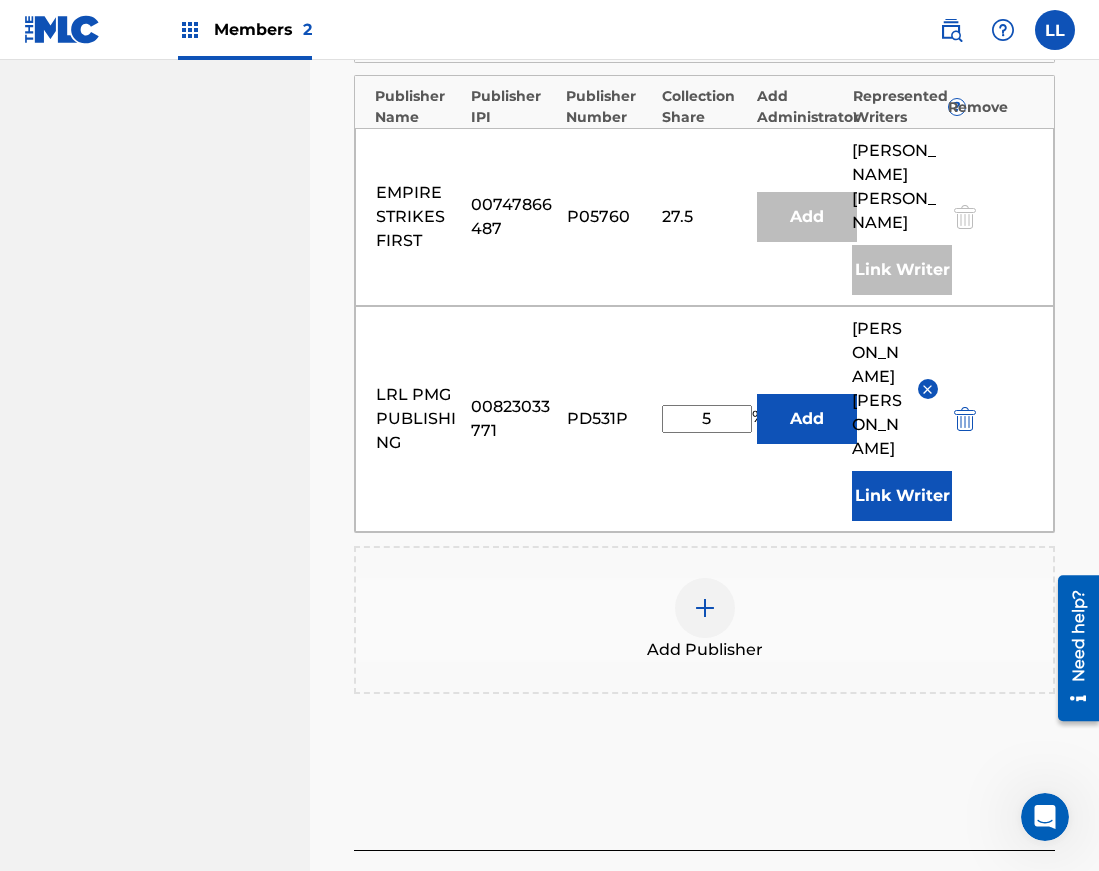 type on "5" 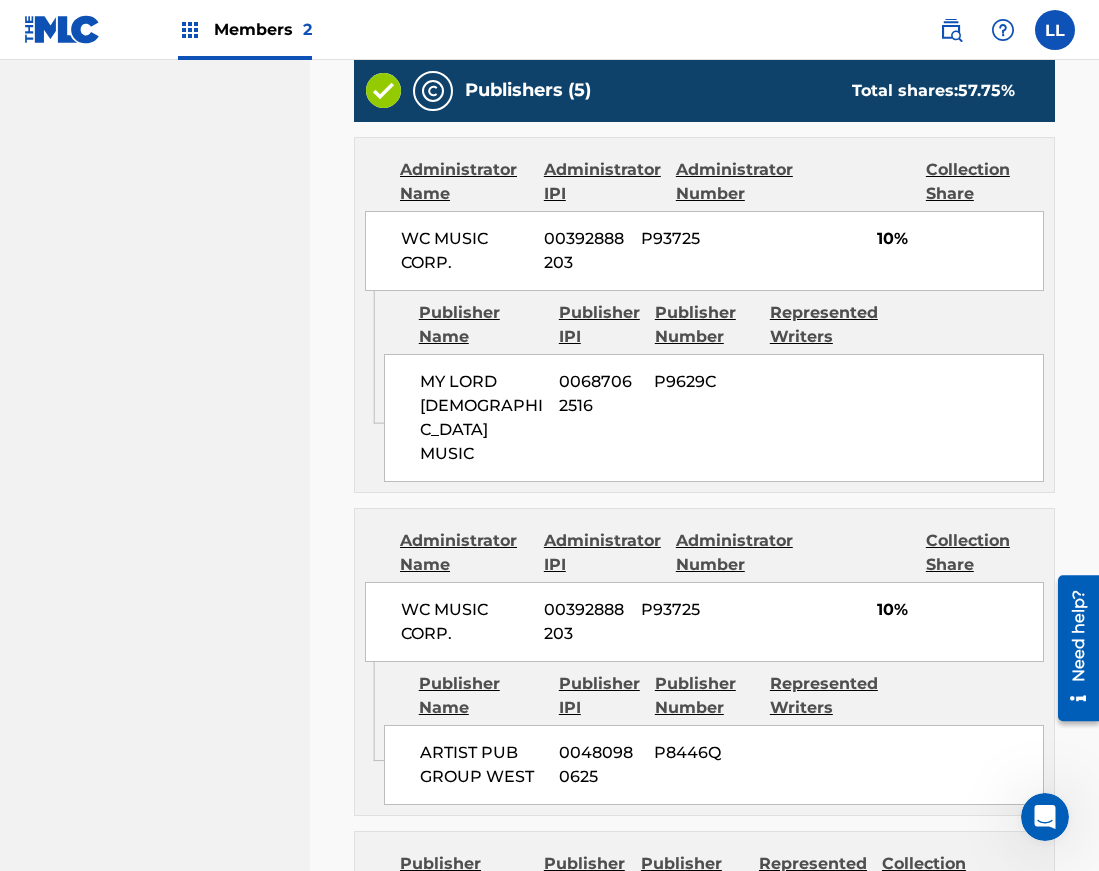 scroll, scrollTop: 2151, scrollLeft: 0, axis: vertical 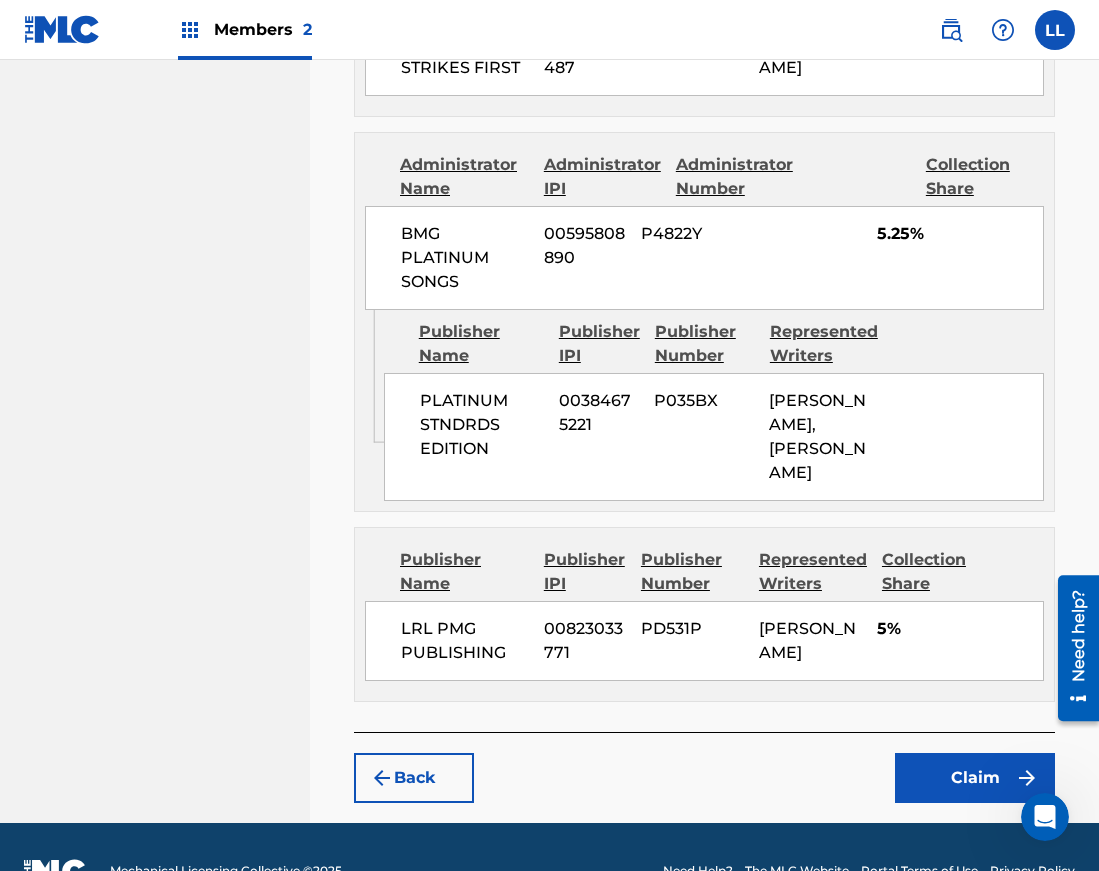 click on "Claim" at bounding box center [975, 778] 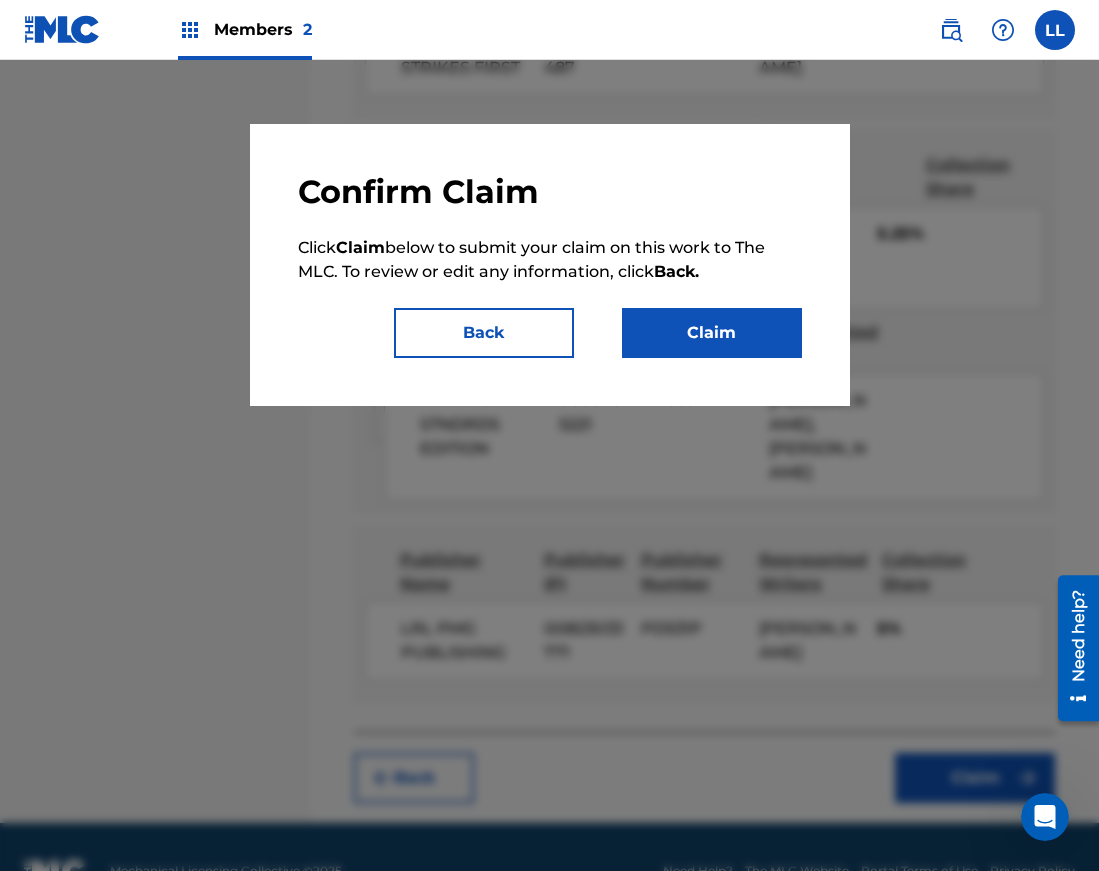 click on "Claim" at bounding box center [712, 333] 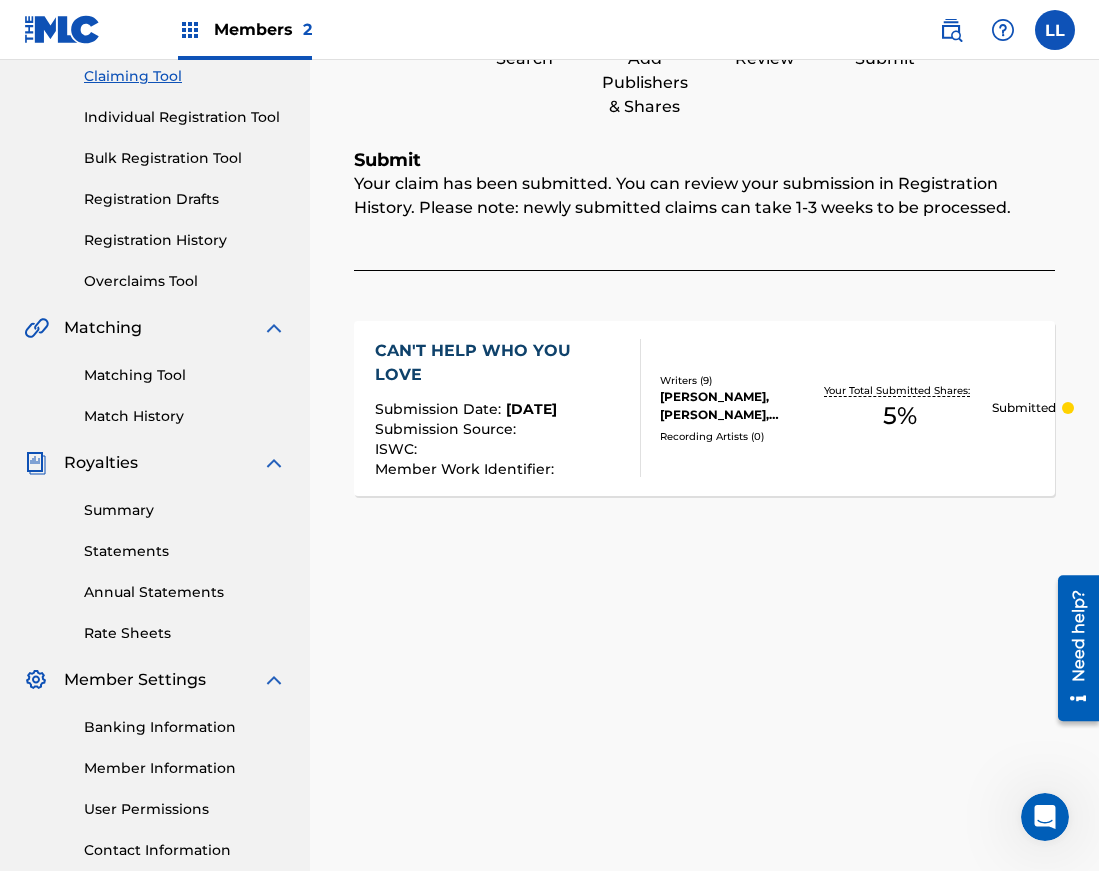 scroll, scrollTop: 0, scrollLeft: 0, axis: both 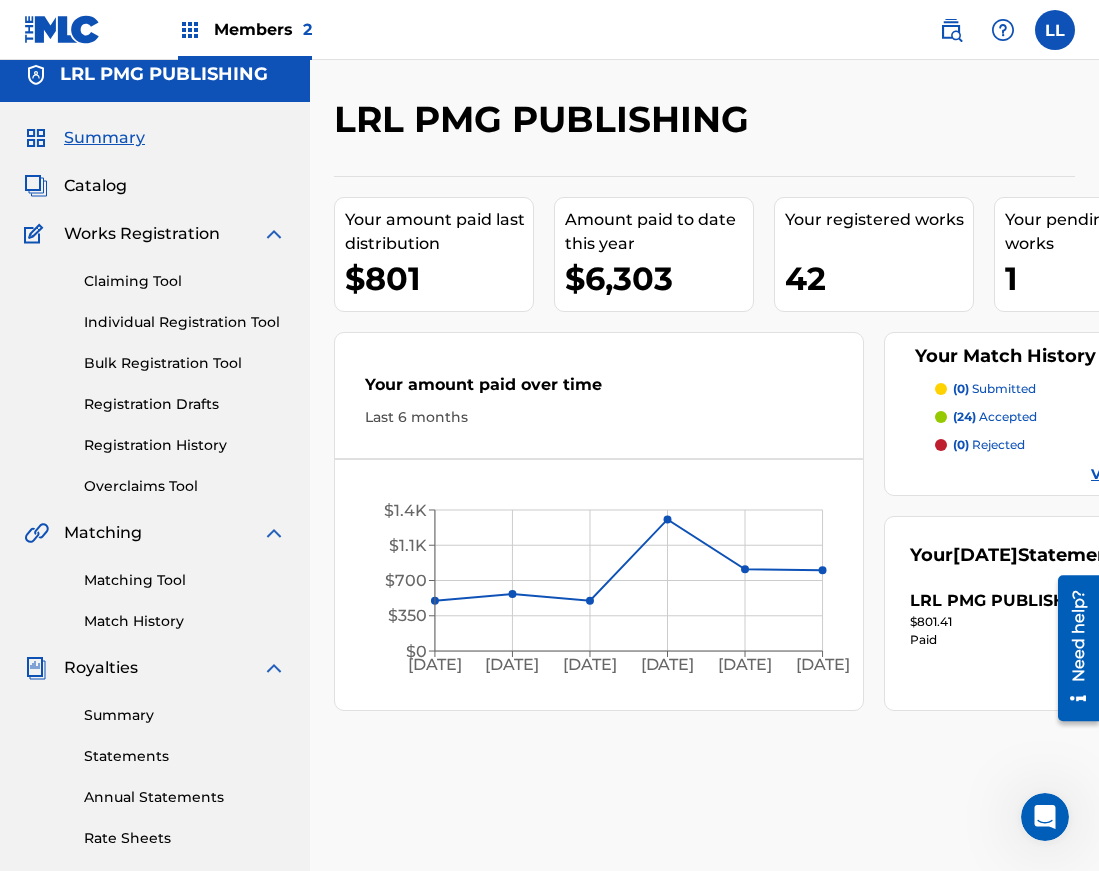click on "Claiming Tool" at bounding box center (185, 281) 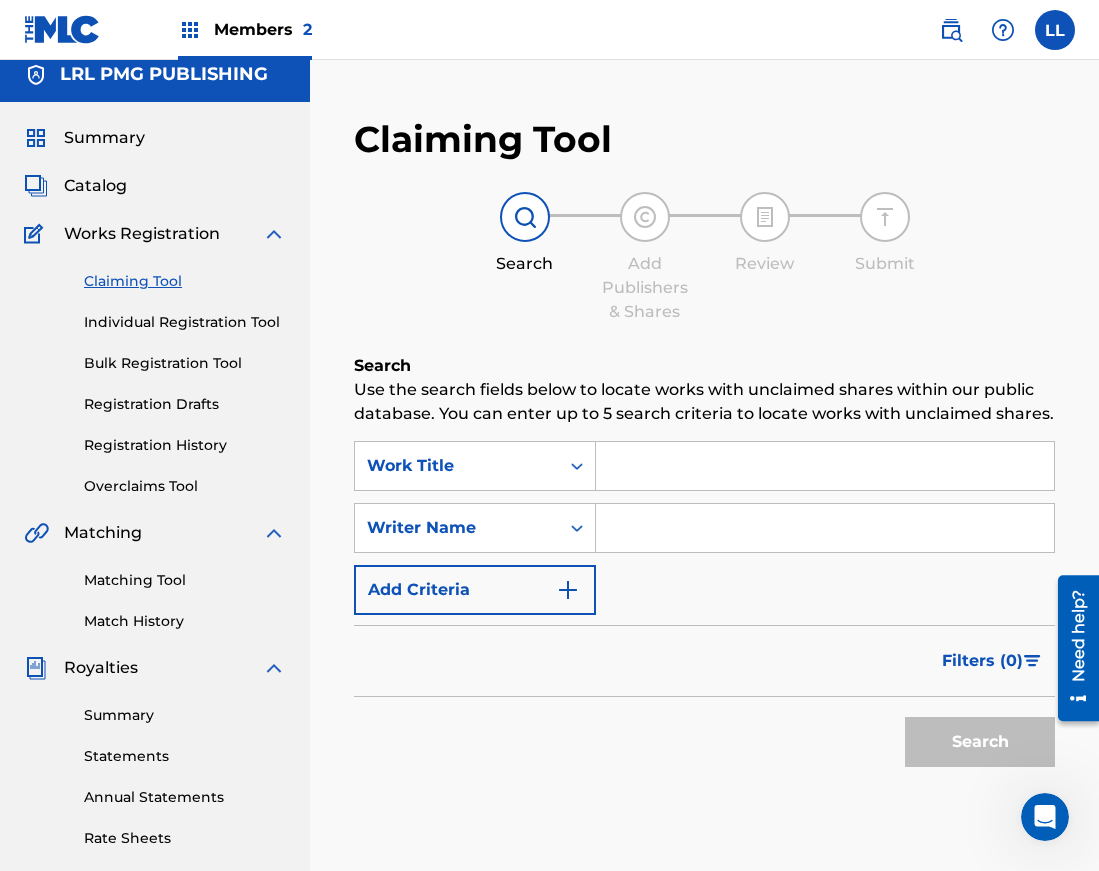 scroll, scrollTop: 0, scrollLeft: 0, axis: both 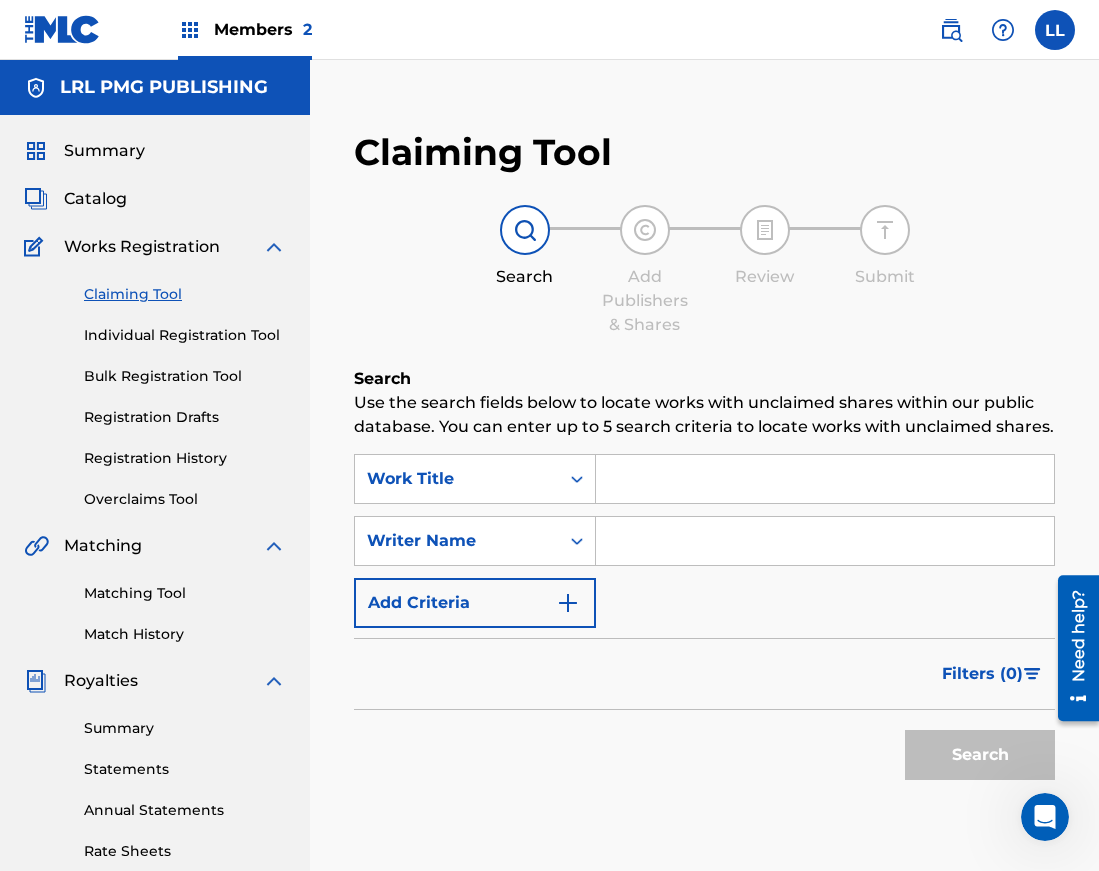 click at bounding box center (825, 541) 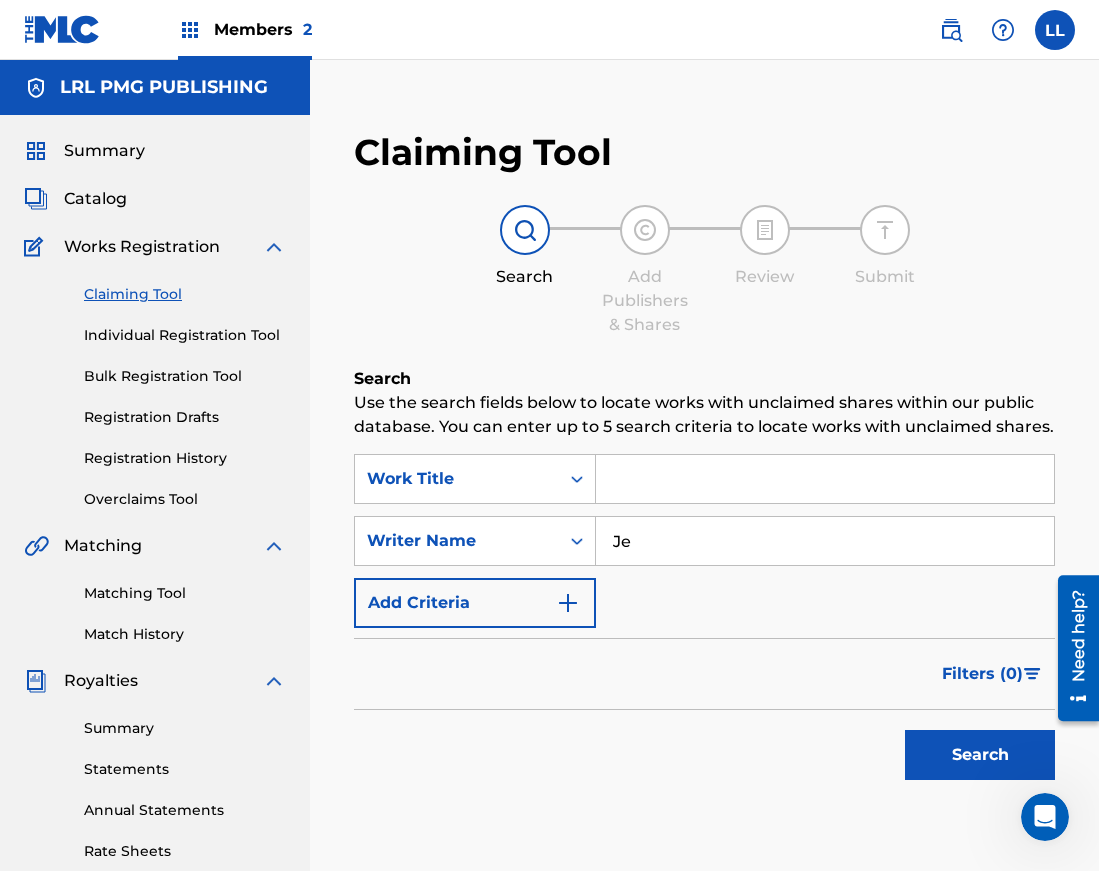 type on "[PERSON_NAME]" 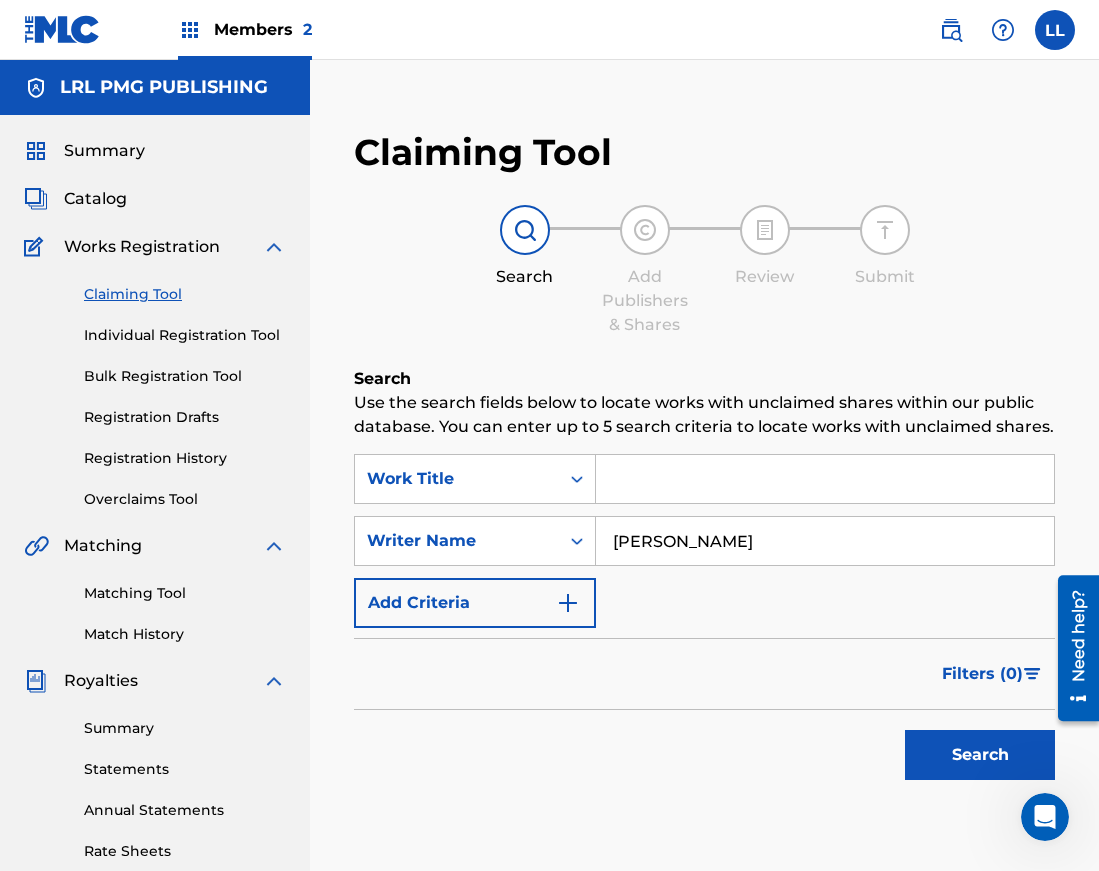 click on "Search" at bounding box center [980, 755] 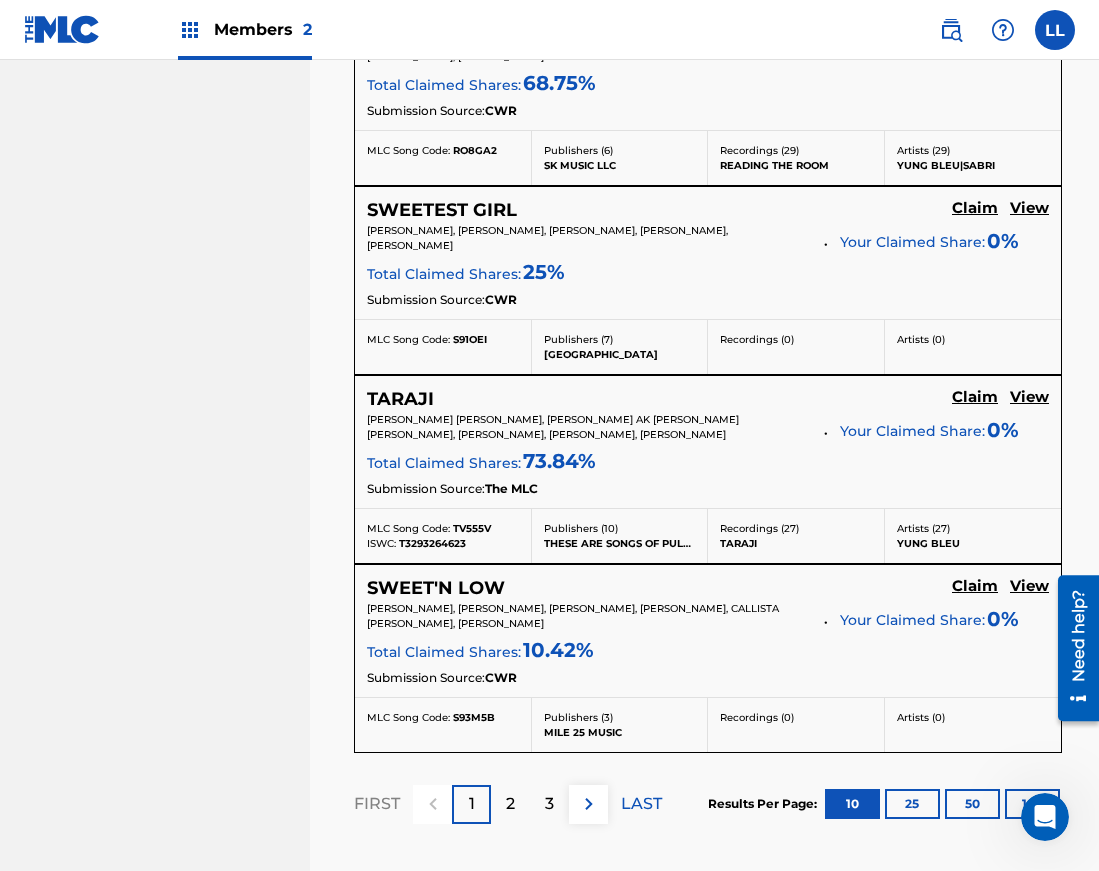 scroll, scrollTop: 2180, scrollLeft: 0, axis: vertical 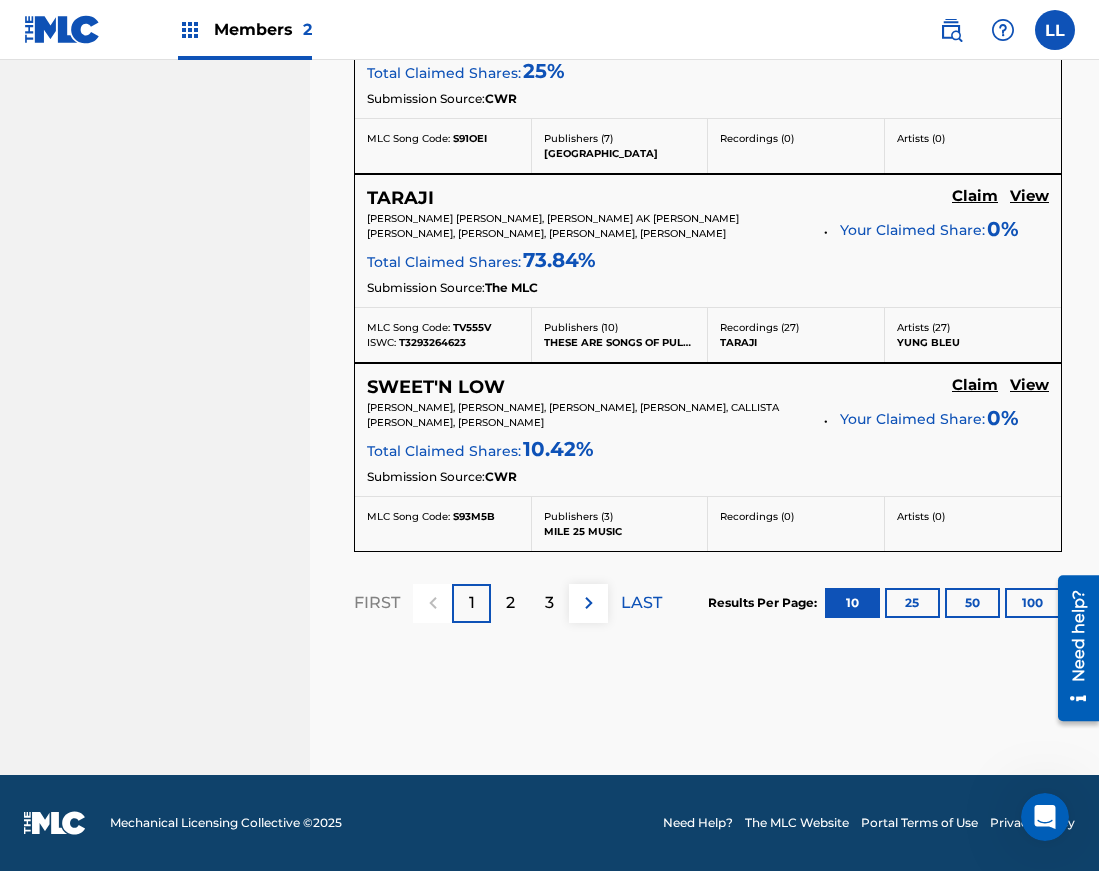 click on "3" at bounding box center [549, 603] 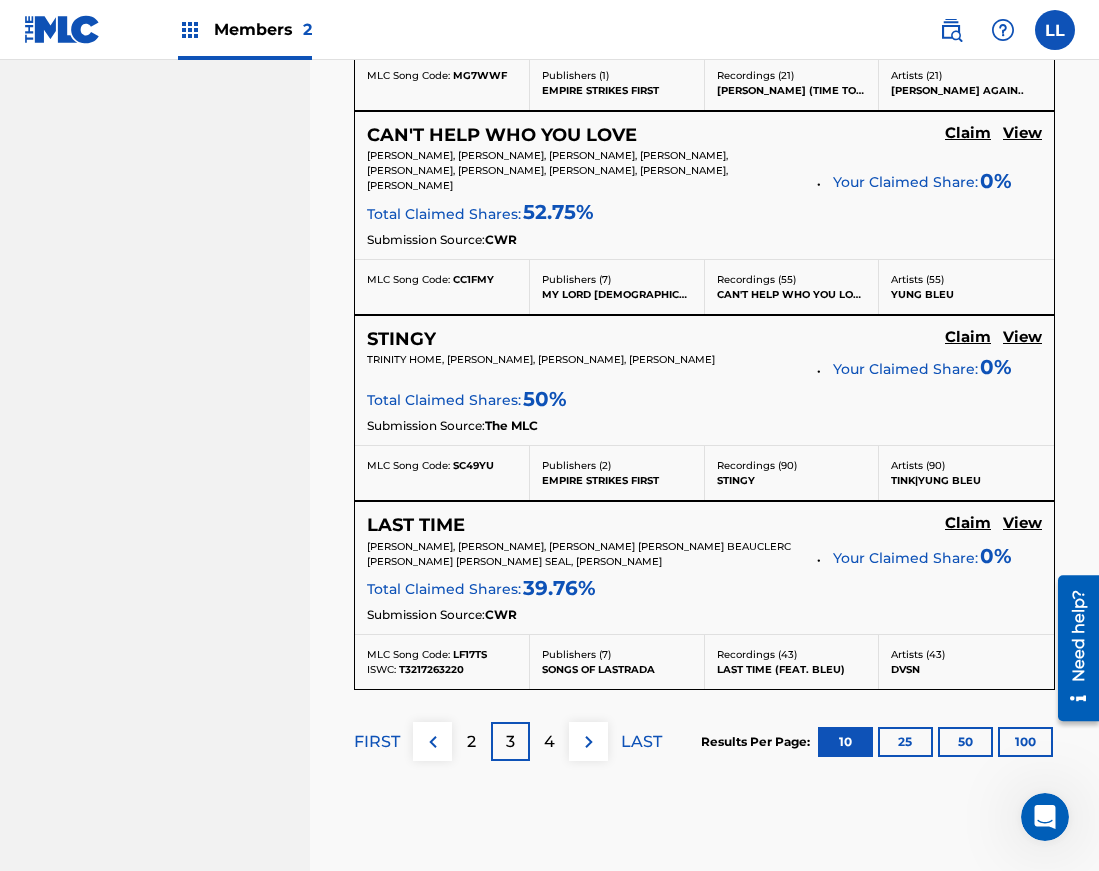 scroll, scrollTop: 2152, scrollLeft: 0, axis: vertical 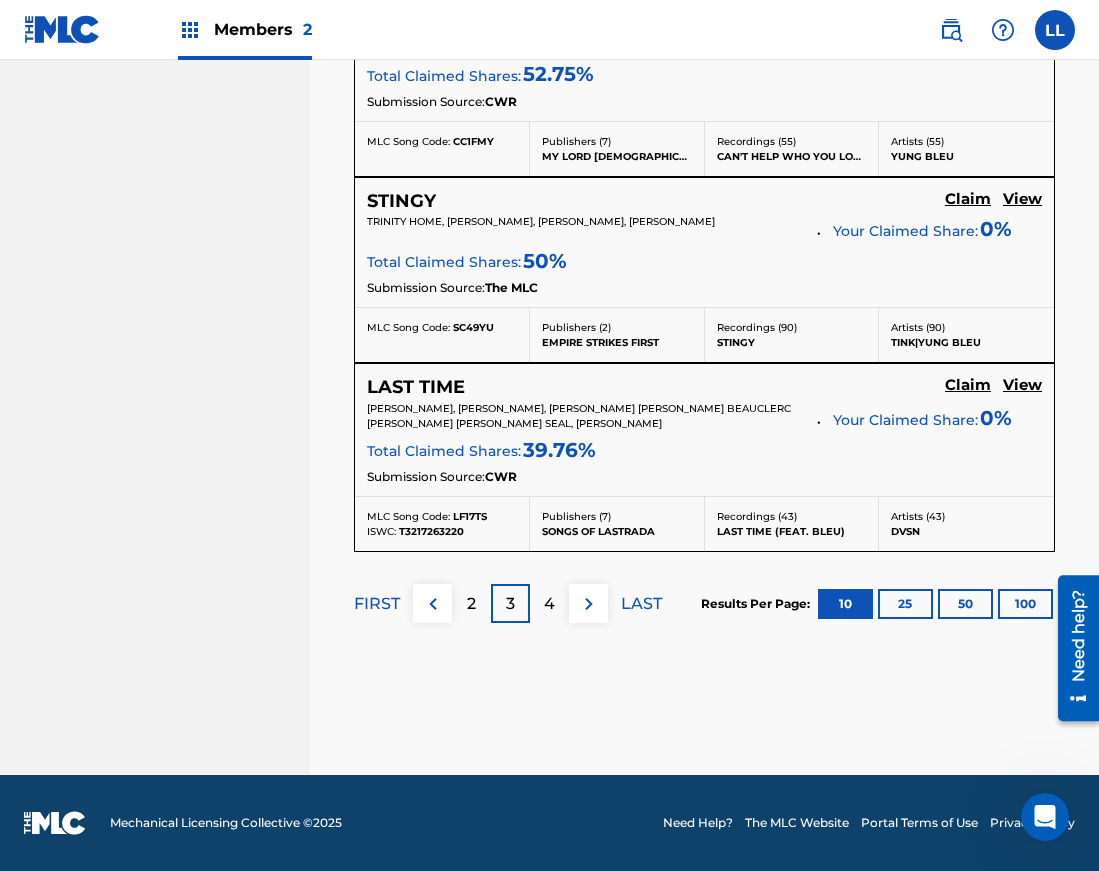 click on "4" at bounding box center (549, 604) 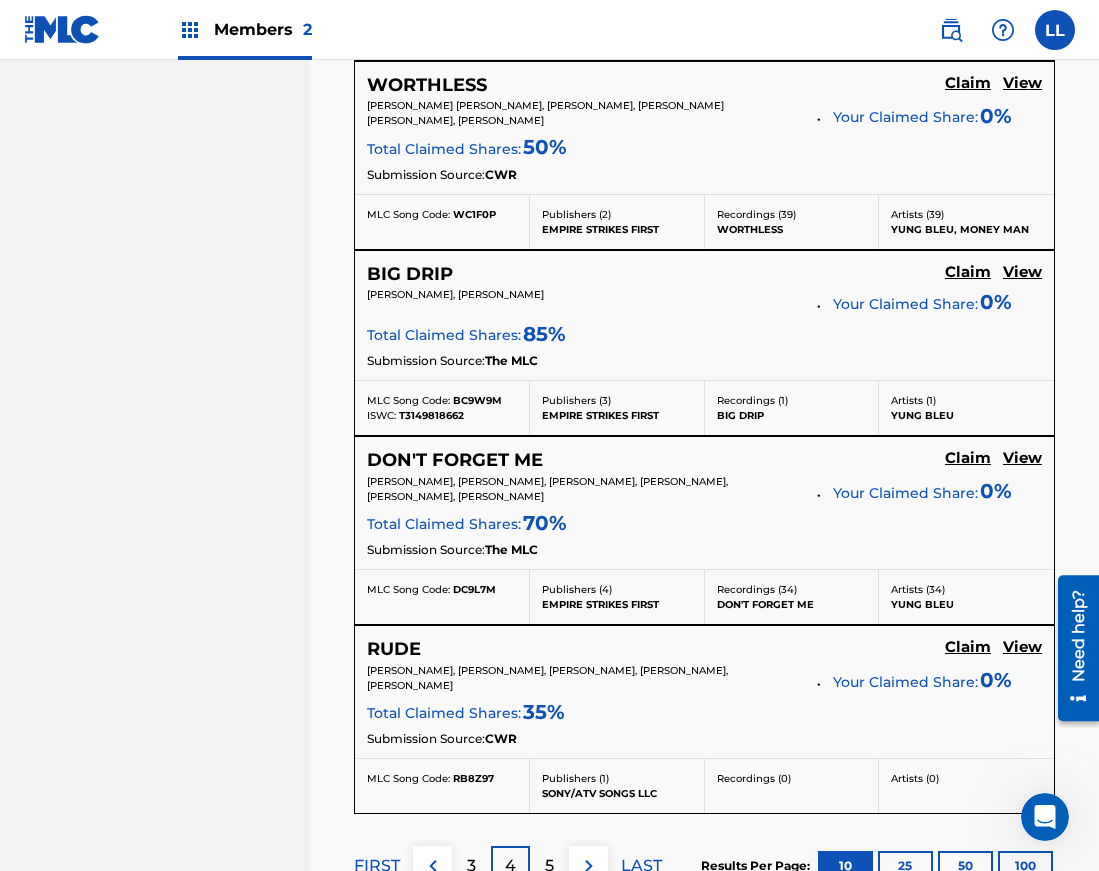 scroll, scrollTop: 1899, scrollLeft: 0, axis: vertical 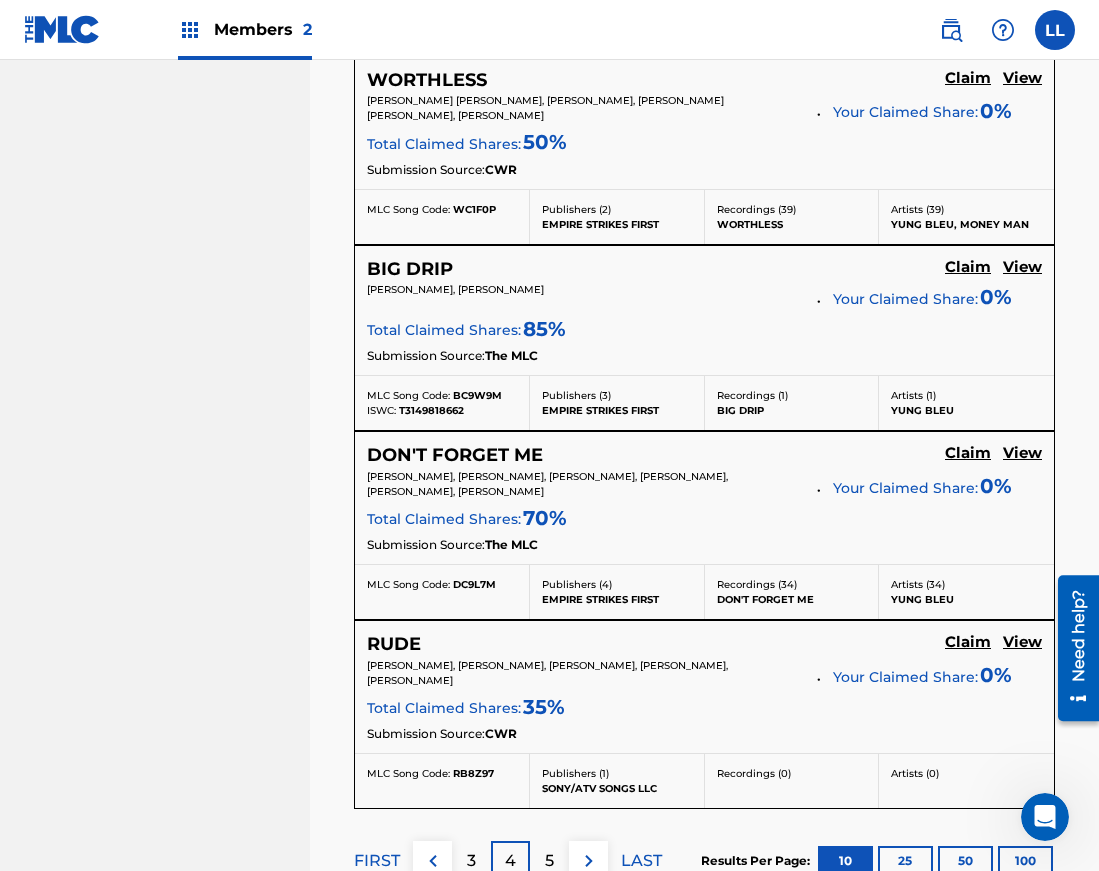 click on "DON'T FORGET ME" at bounding box center (455, 455) 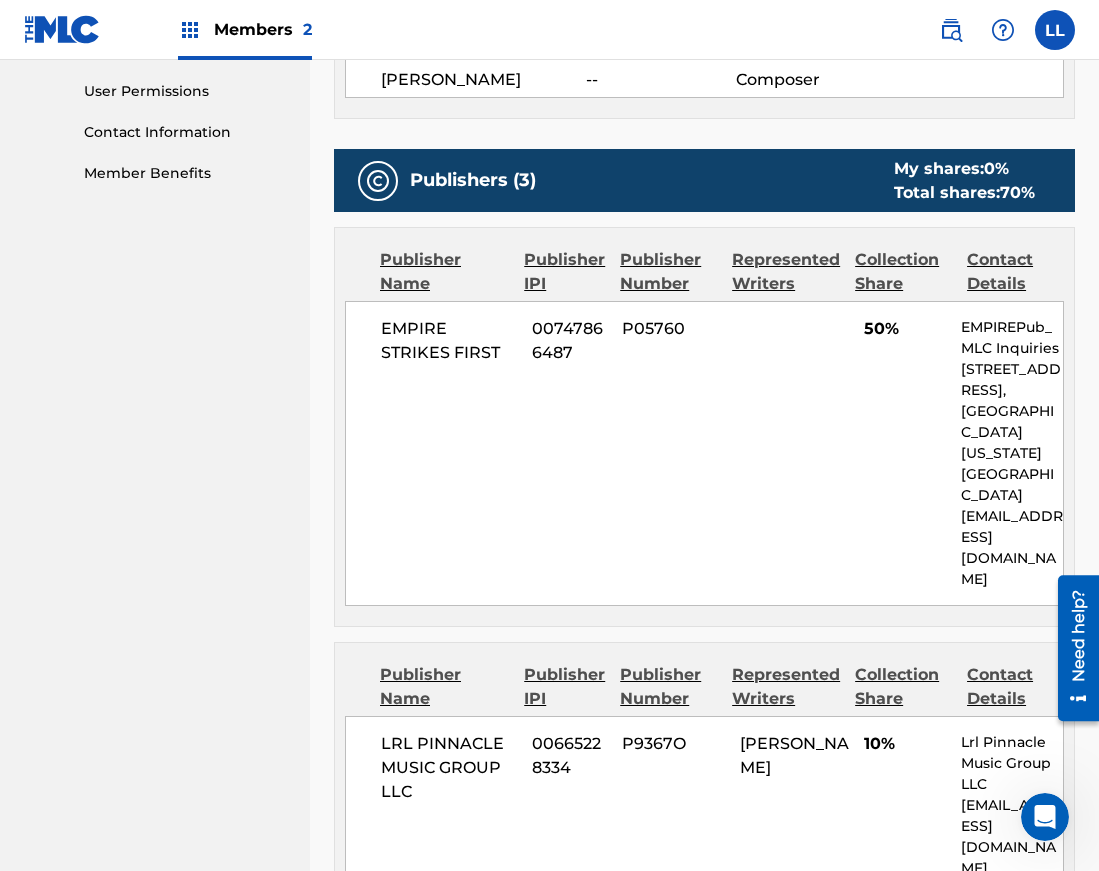 scroll, scrollTop: 0, scrollLeft: 0, axis: both 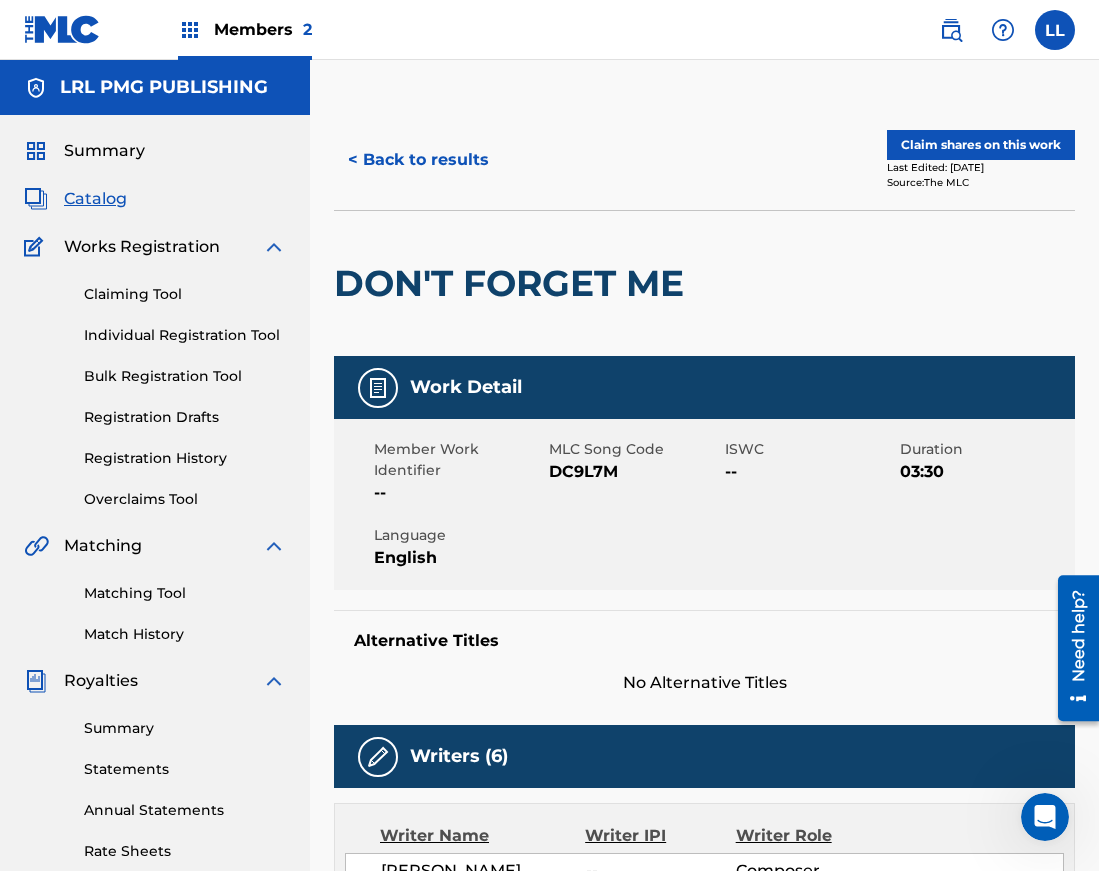click on "Claim shares on this work" at bounding box center [981, 145] 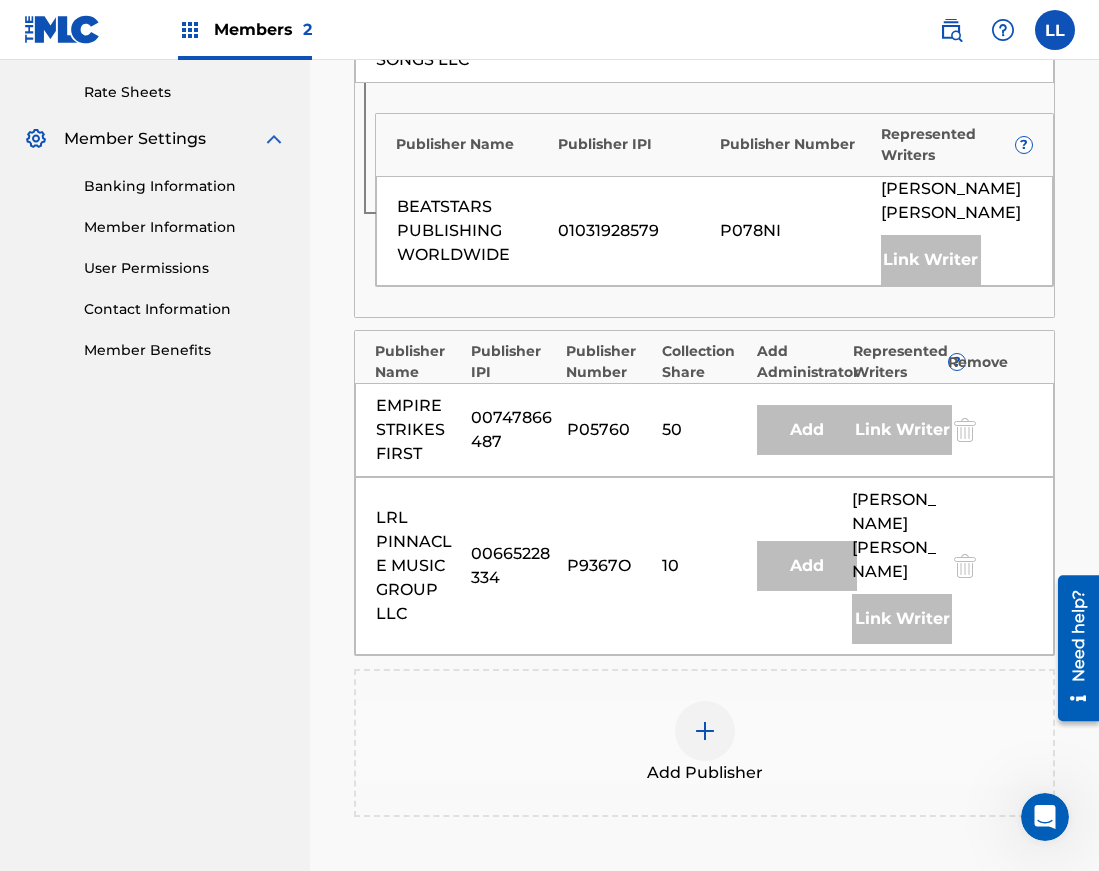 scroll, scrollTop: 1012, scrollLeft: 0, axis: vertical 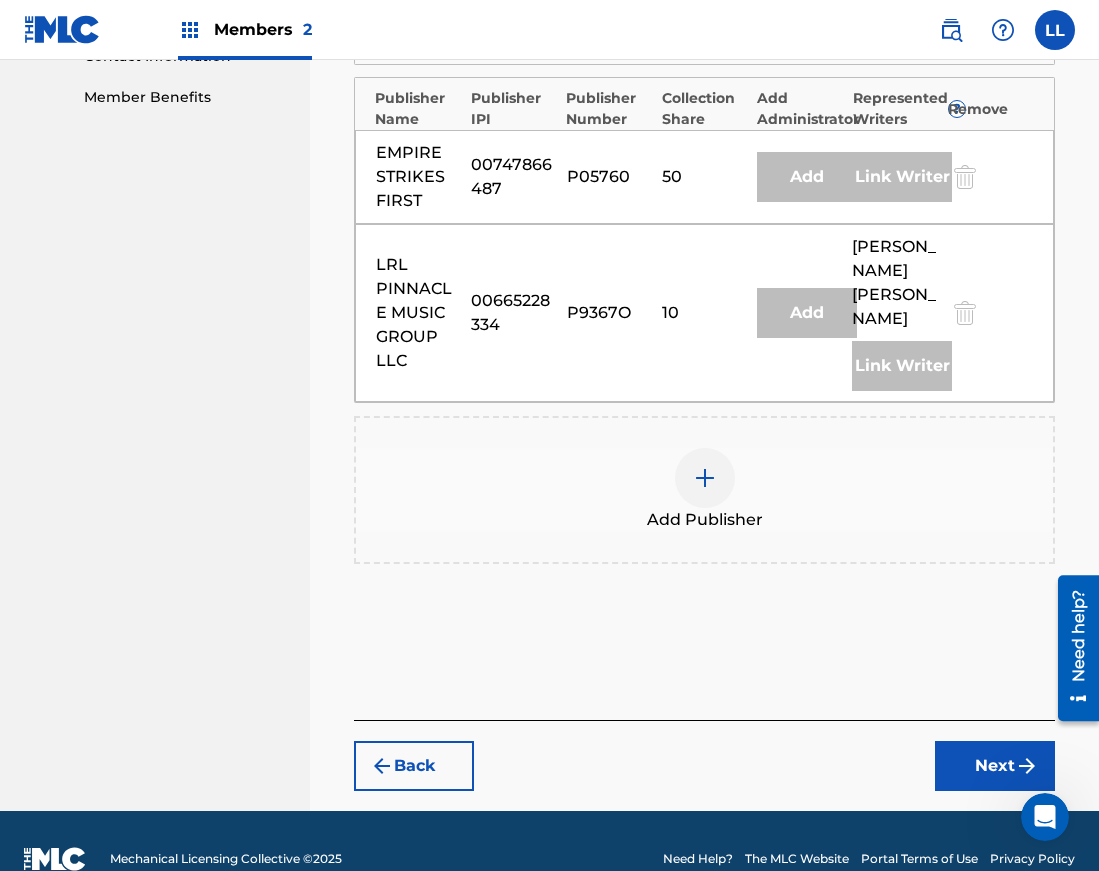click at bounding box center [705, 478] 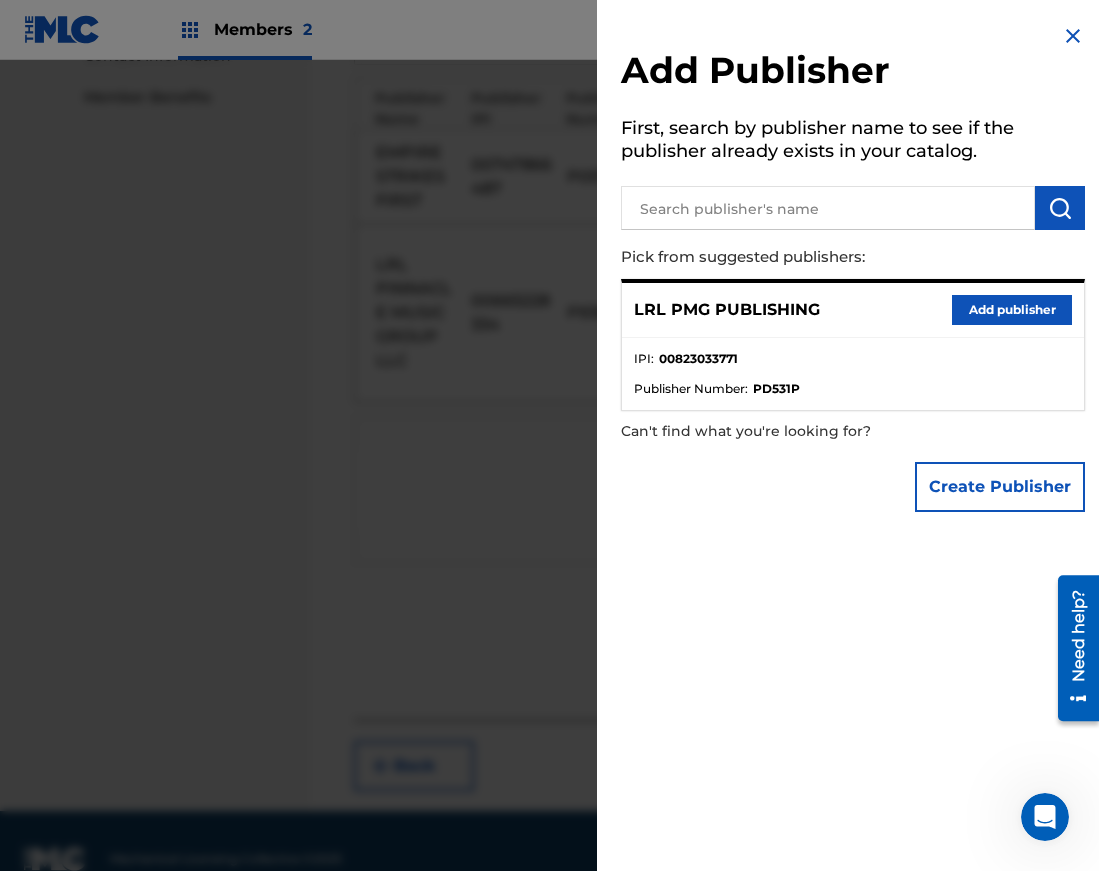 click on "Add publisher" at bounding box center [1012, 310] 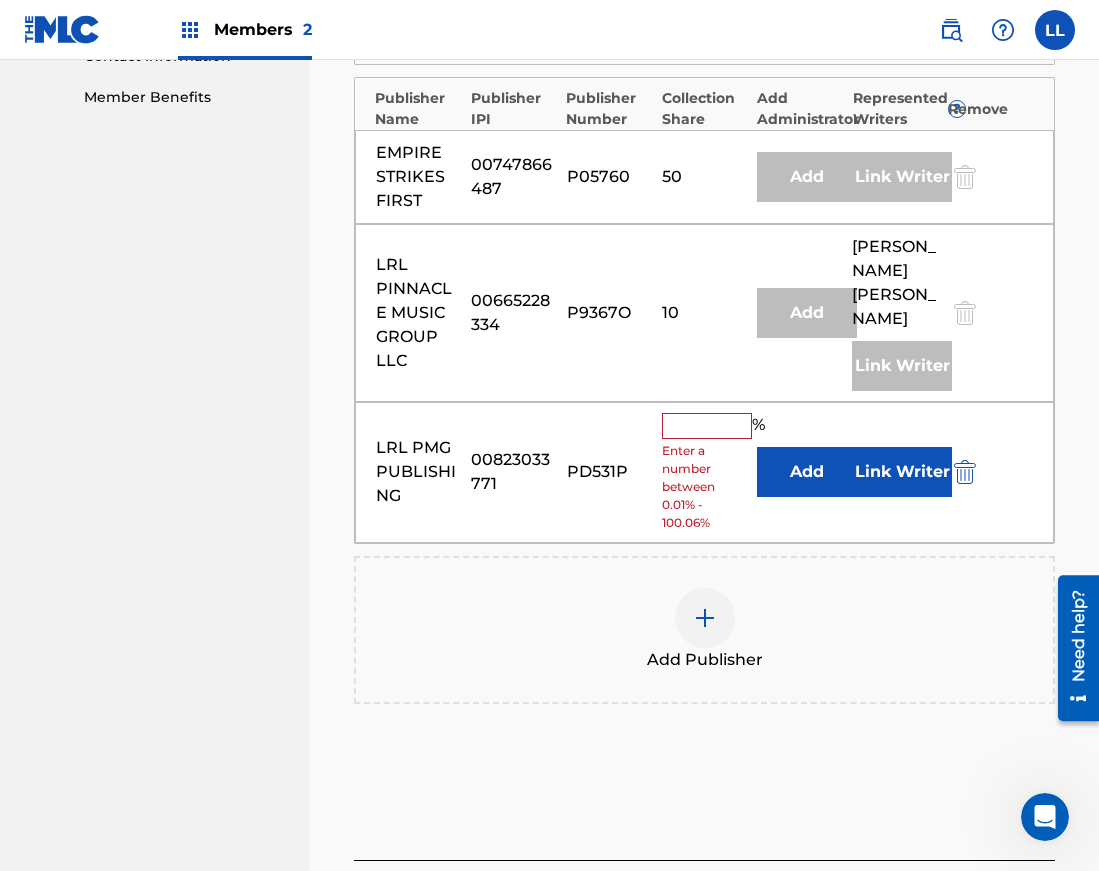 click at bounding box center [707, 426] 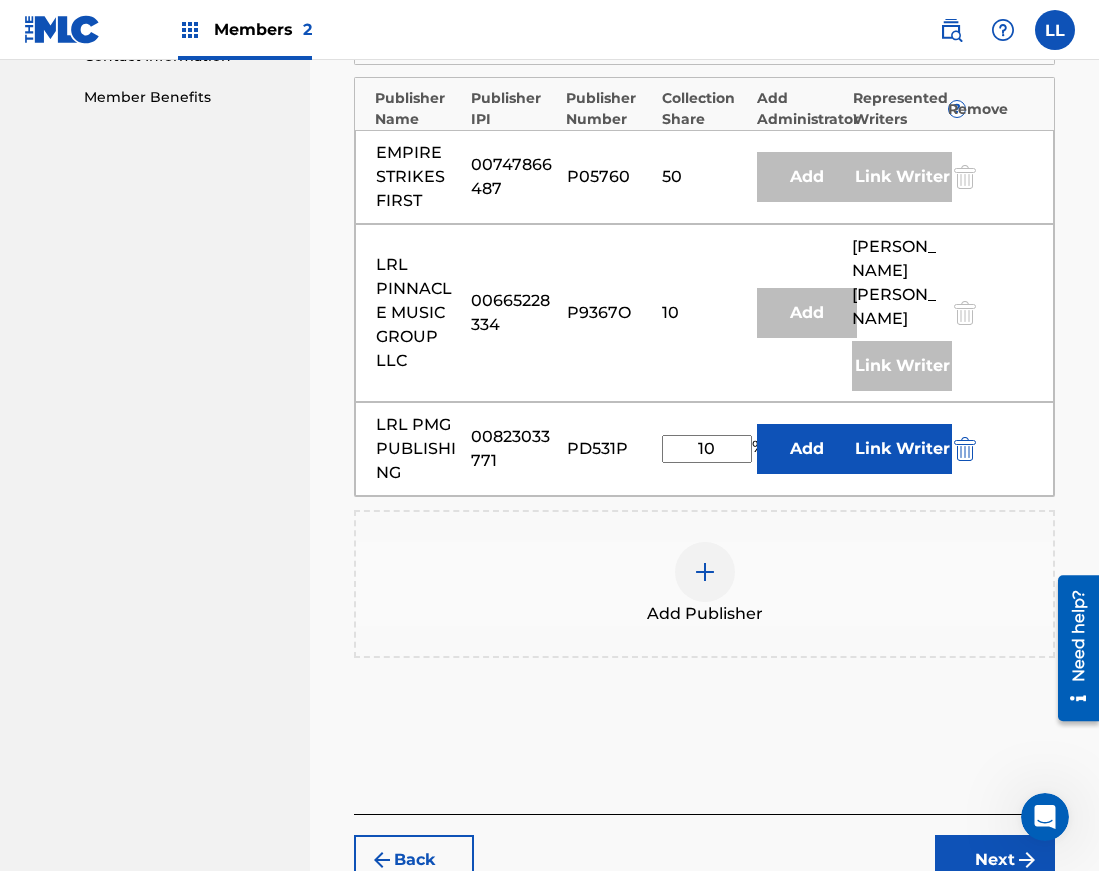 type on "10" 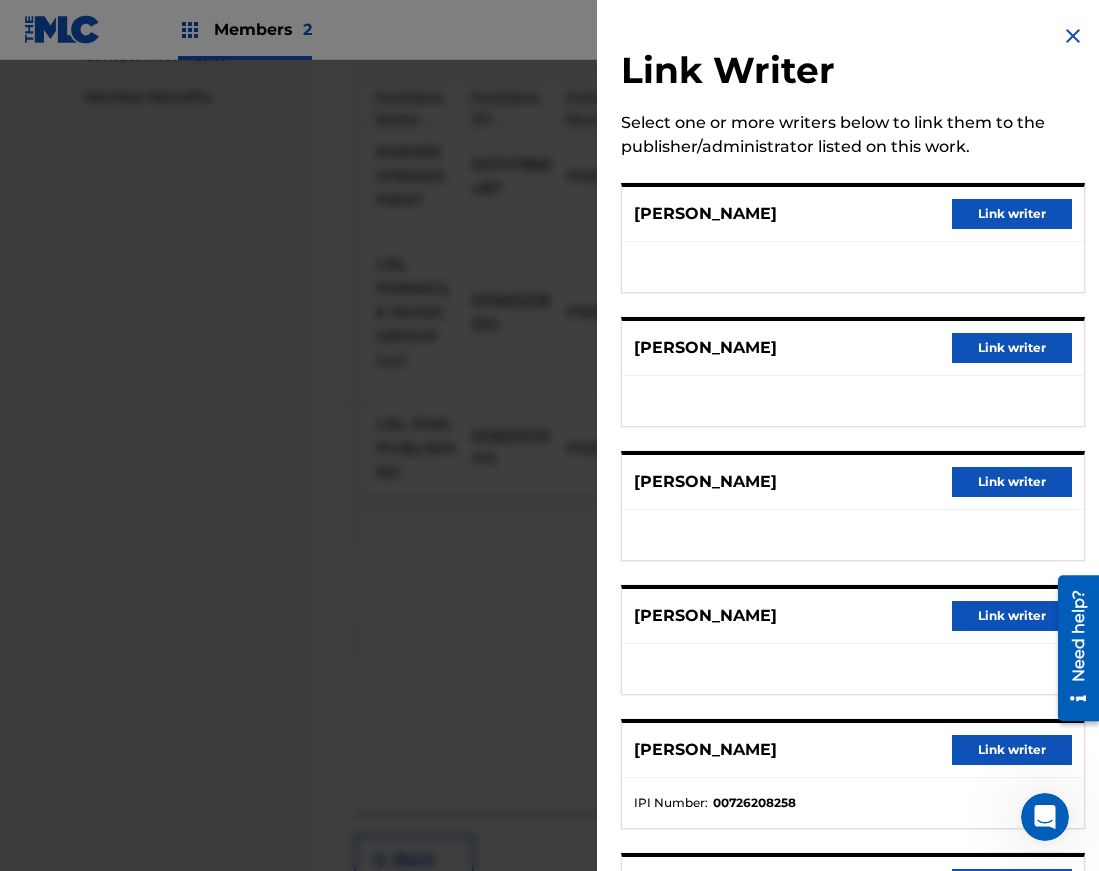 click on "Link writer" at bounding box center [1012, 482] 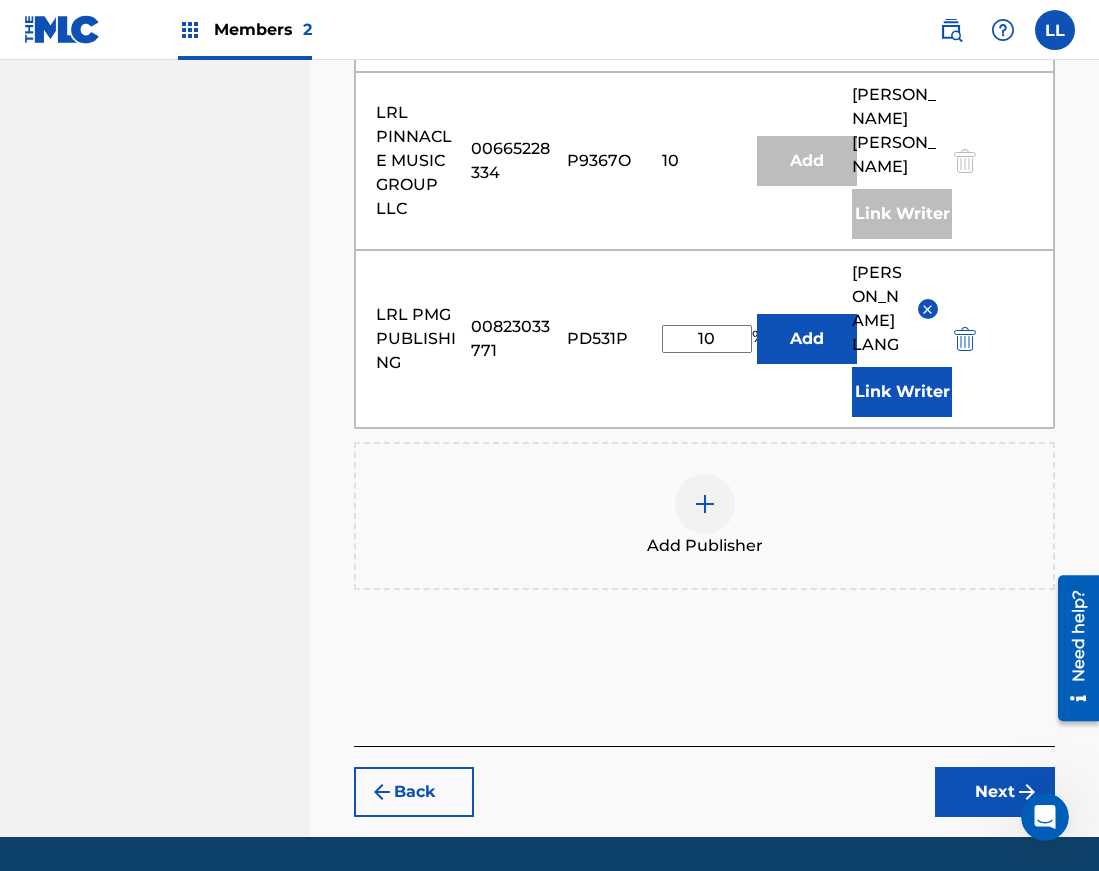 scroll, scrollTop: 1166, scrollLeft: 0, axis: vertical 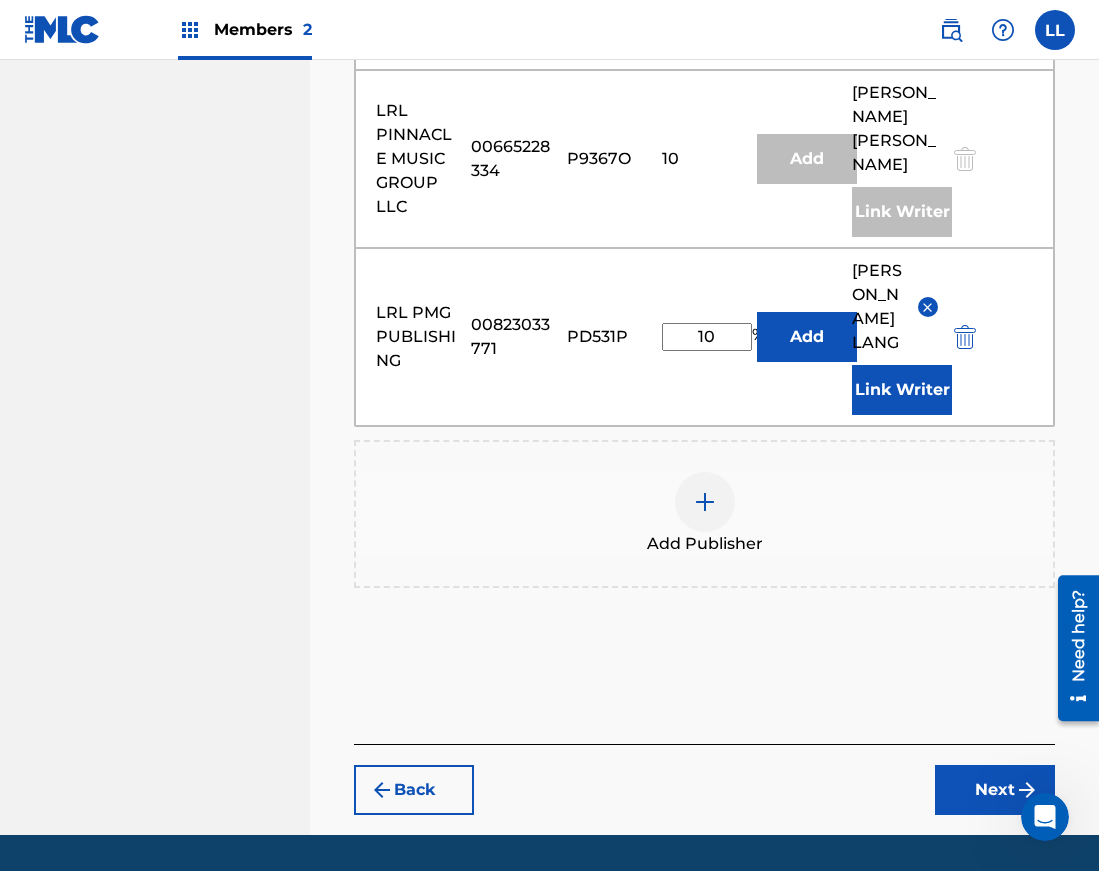 click on "Next" at bounding box center [995, 790] 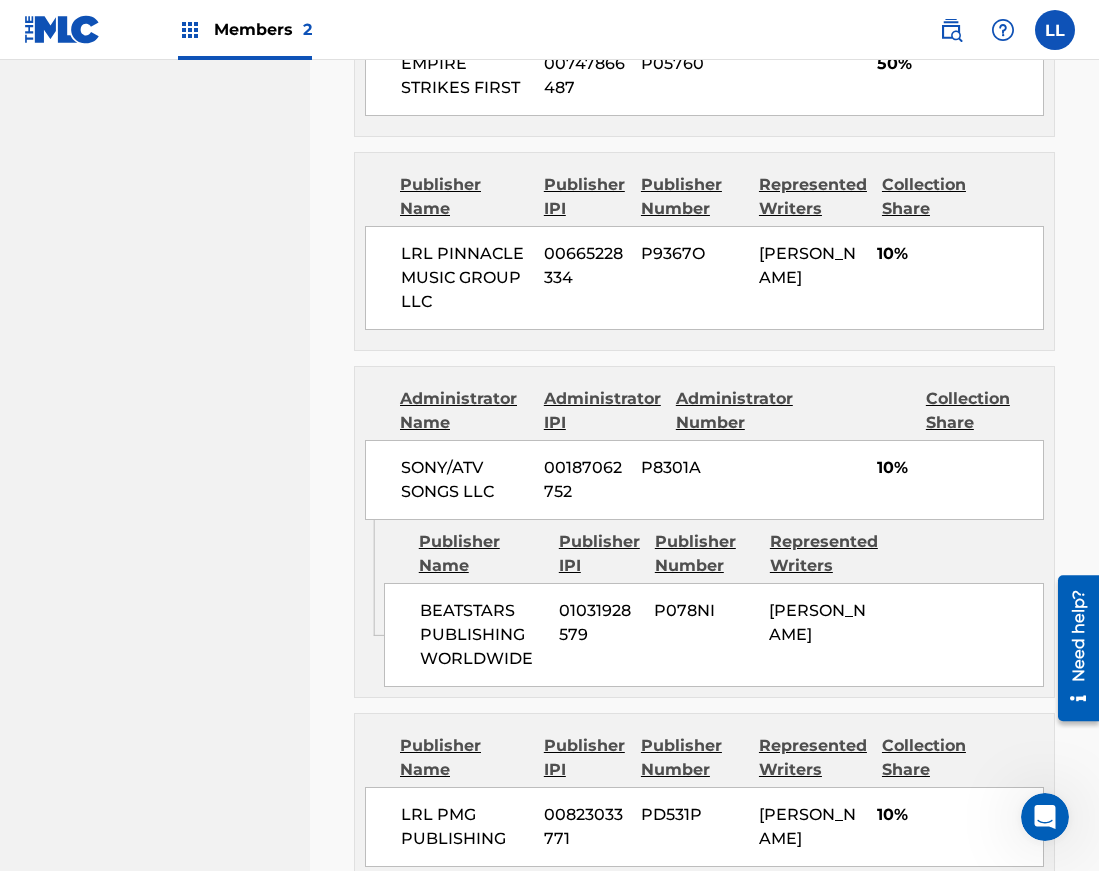 scroll, scrollTop: 1308, scrollLeft: 0, axis: vertical 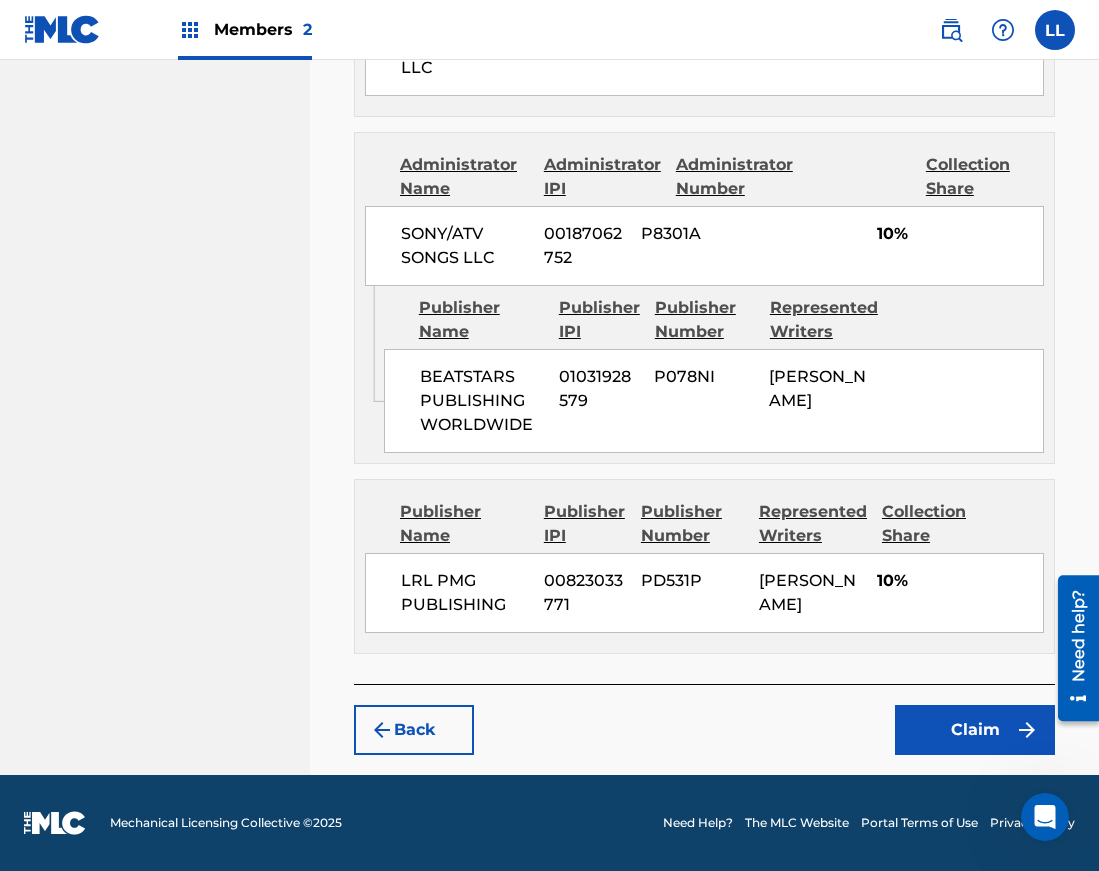 click on "Claim" at bounding box center [975, 730] 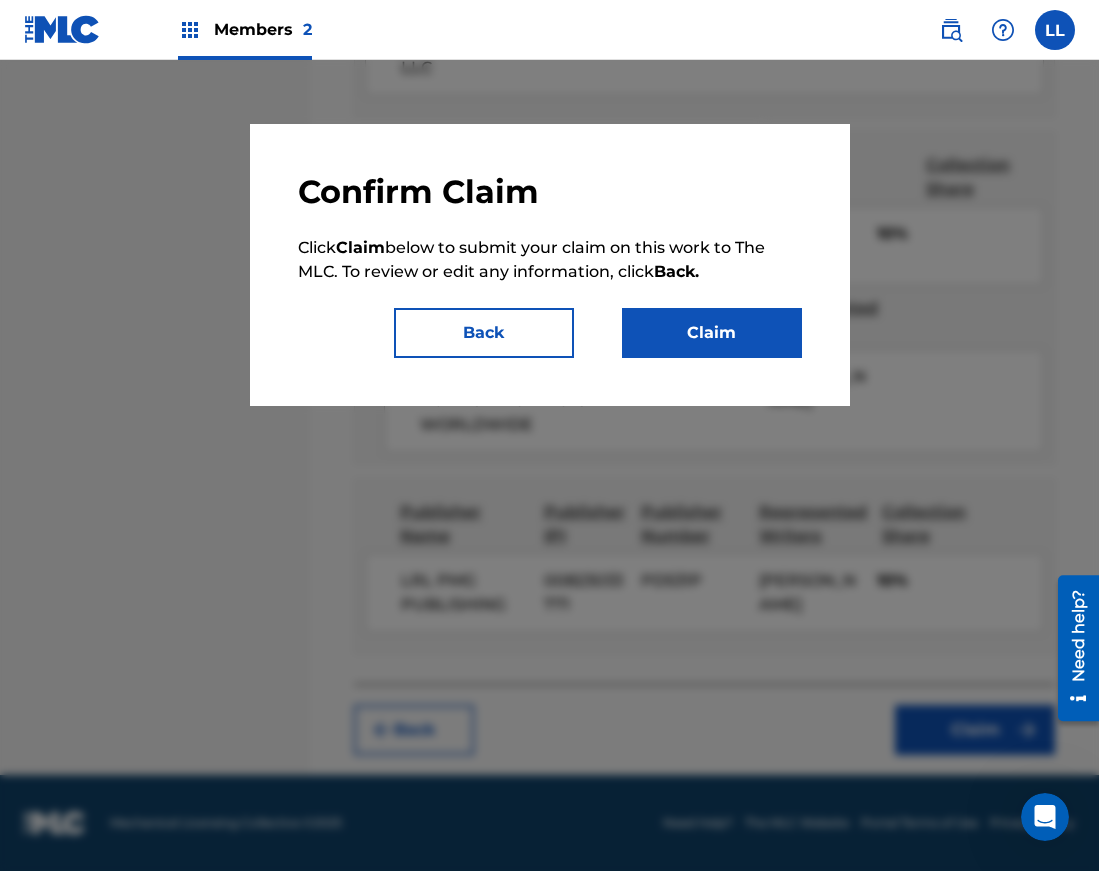click on "Claim" at bounding box center (712, 333) 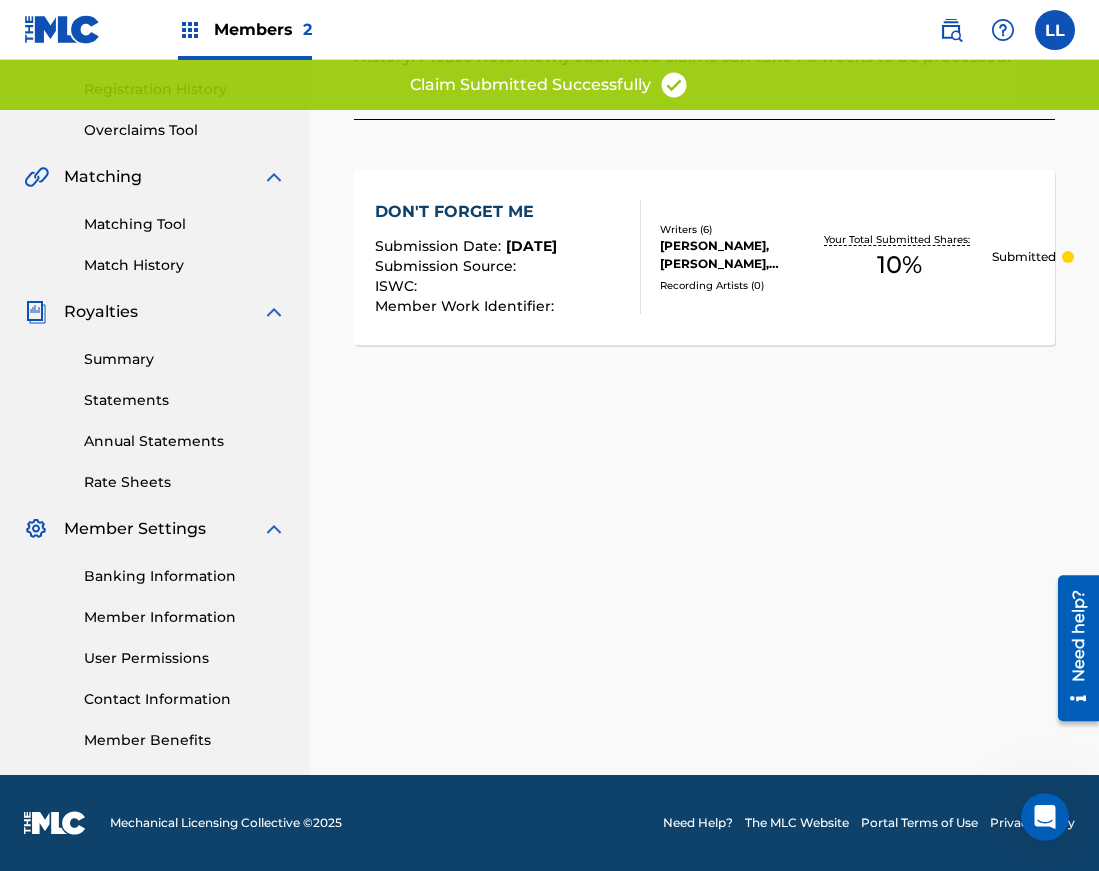 scroll, scrollTop: 369, scrollLeft: 0, axis: vertical 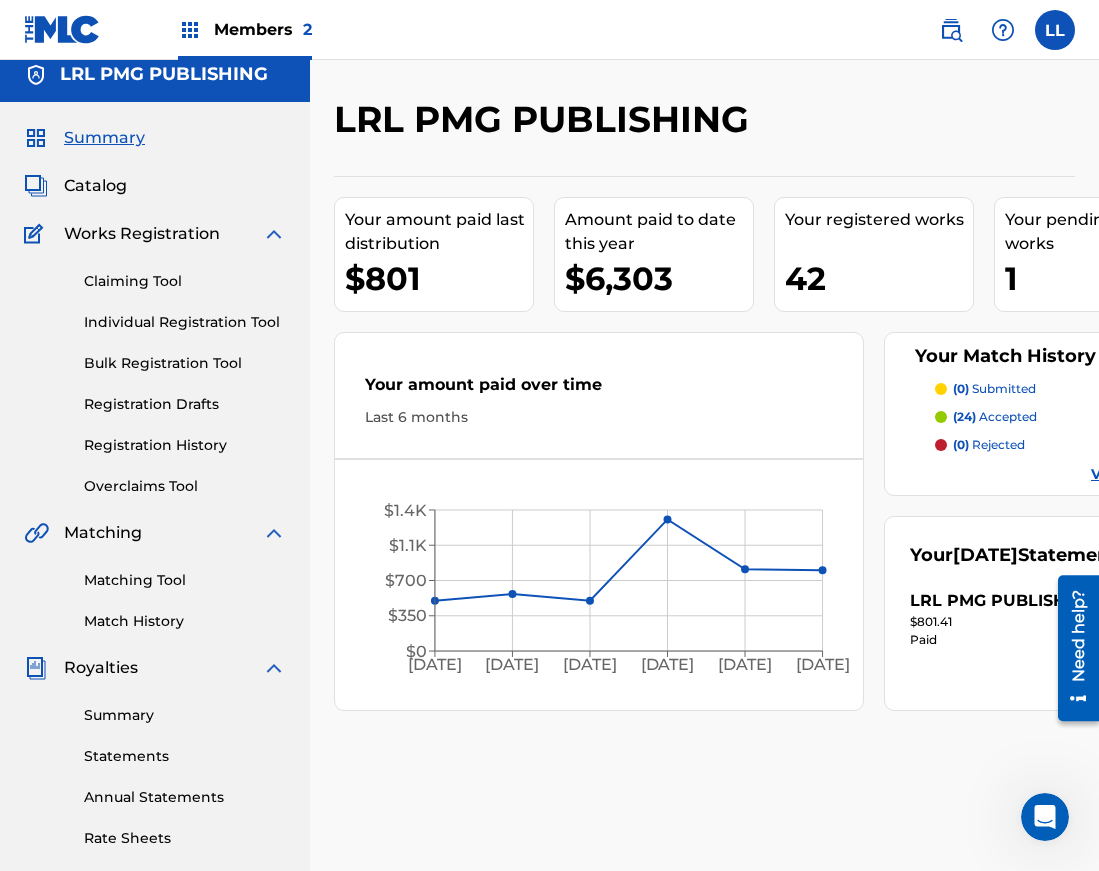 click on "Claiming Tool" at bounding box center (185, 281) 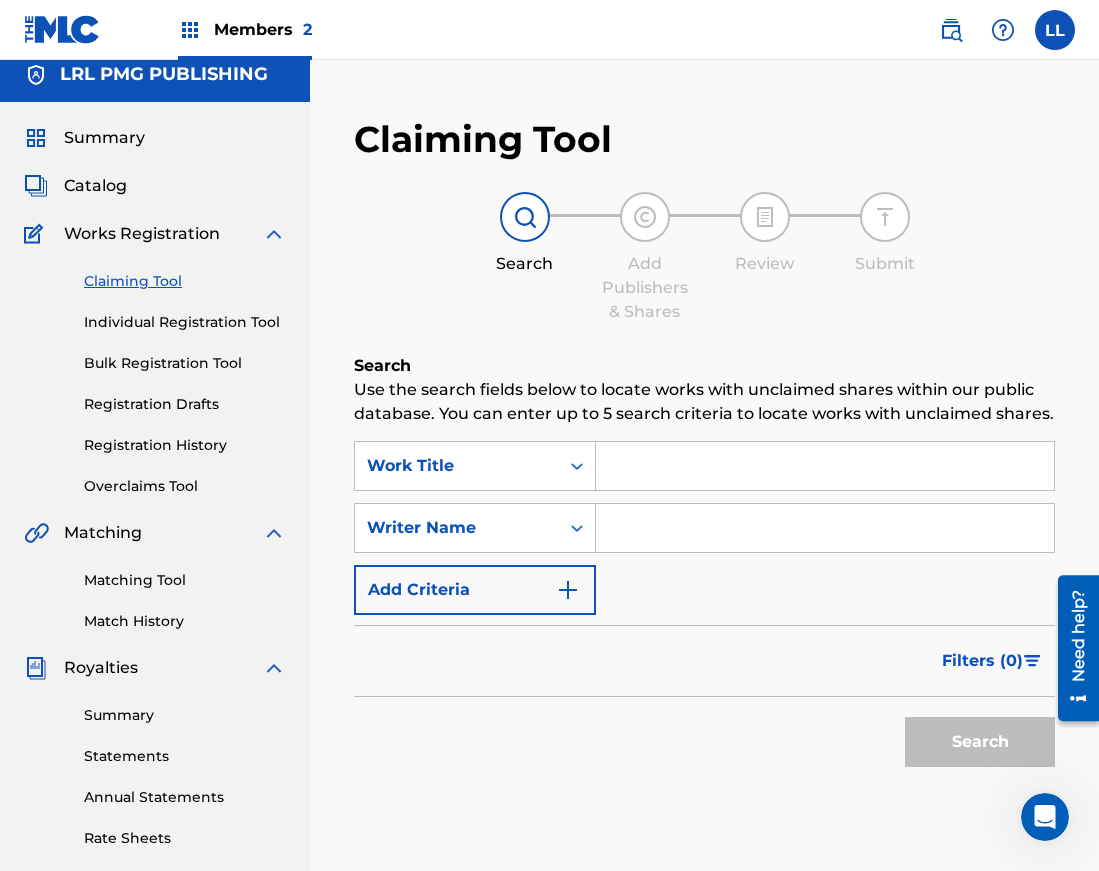 scroll, scrollTop: 0, scrollLeft: 0, axis: both 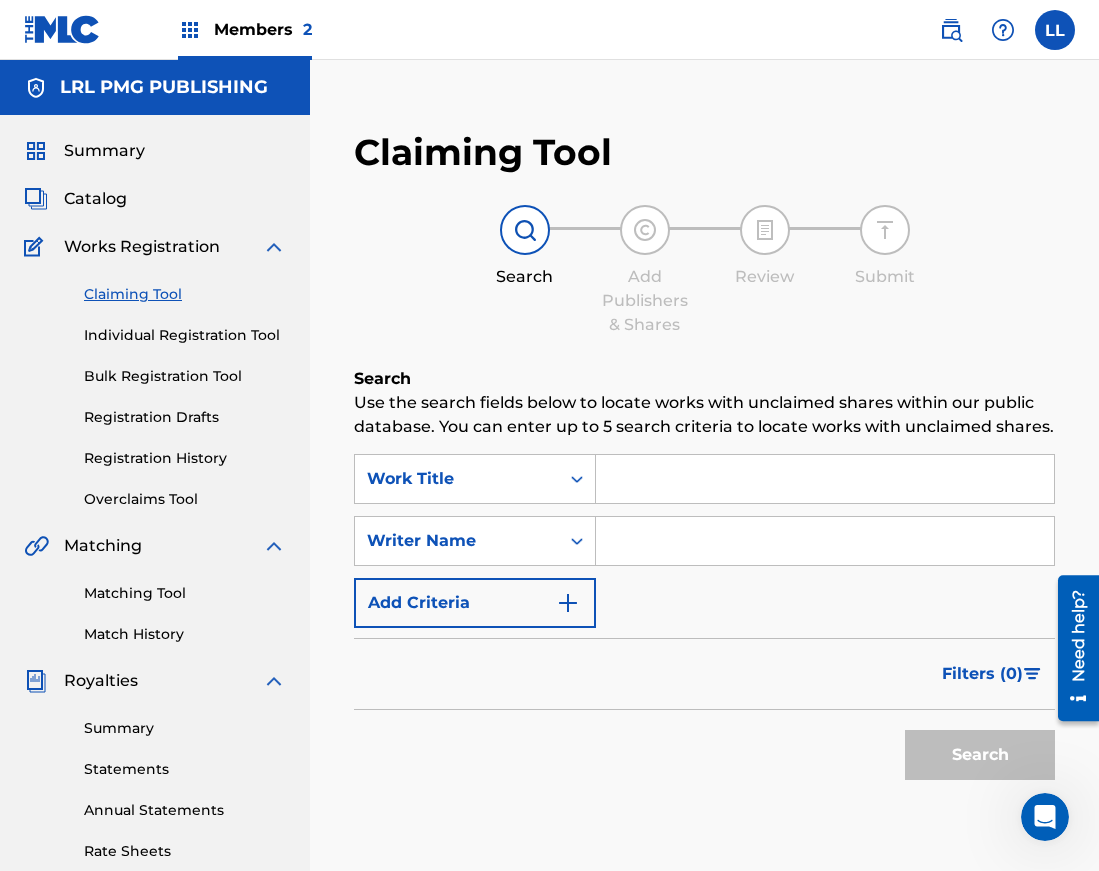 click on "Claiming Tool" at bounding box center (185, 294) 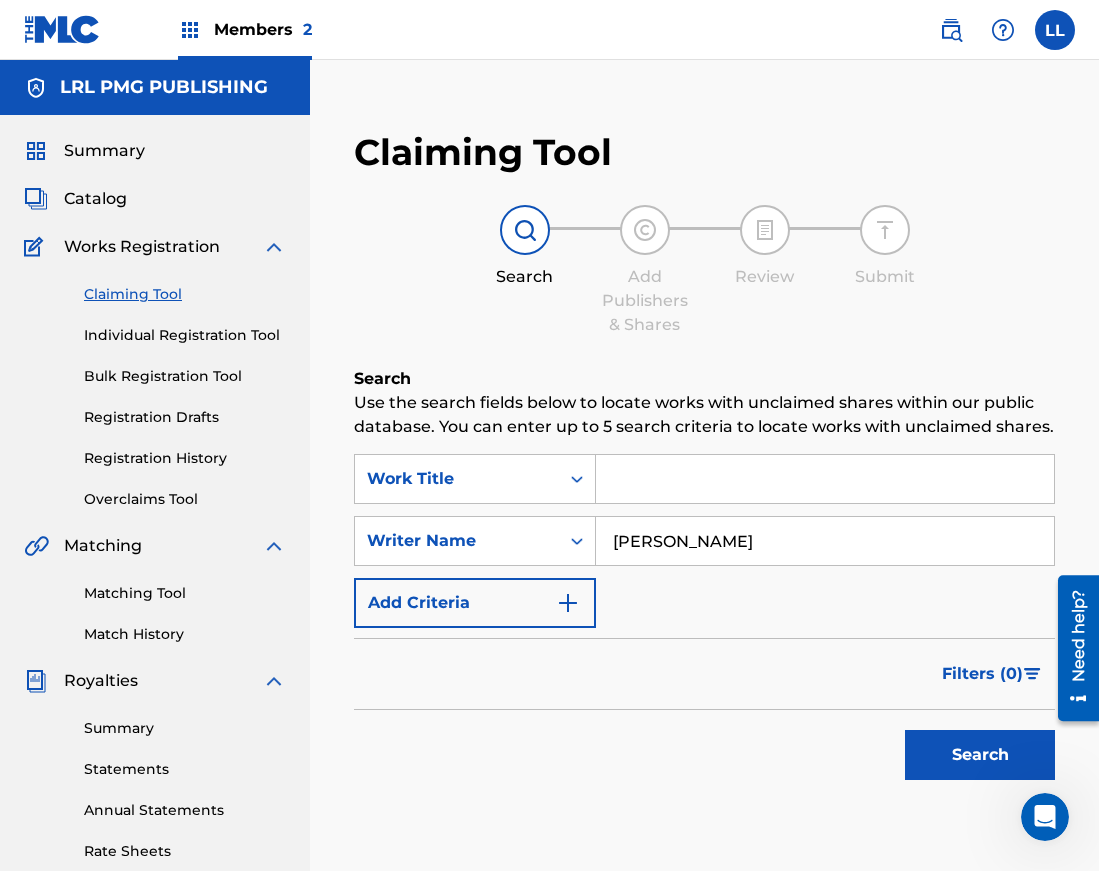 click on "Search" at bounding box center (980, 755) 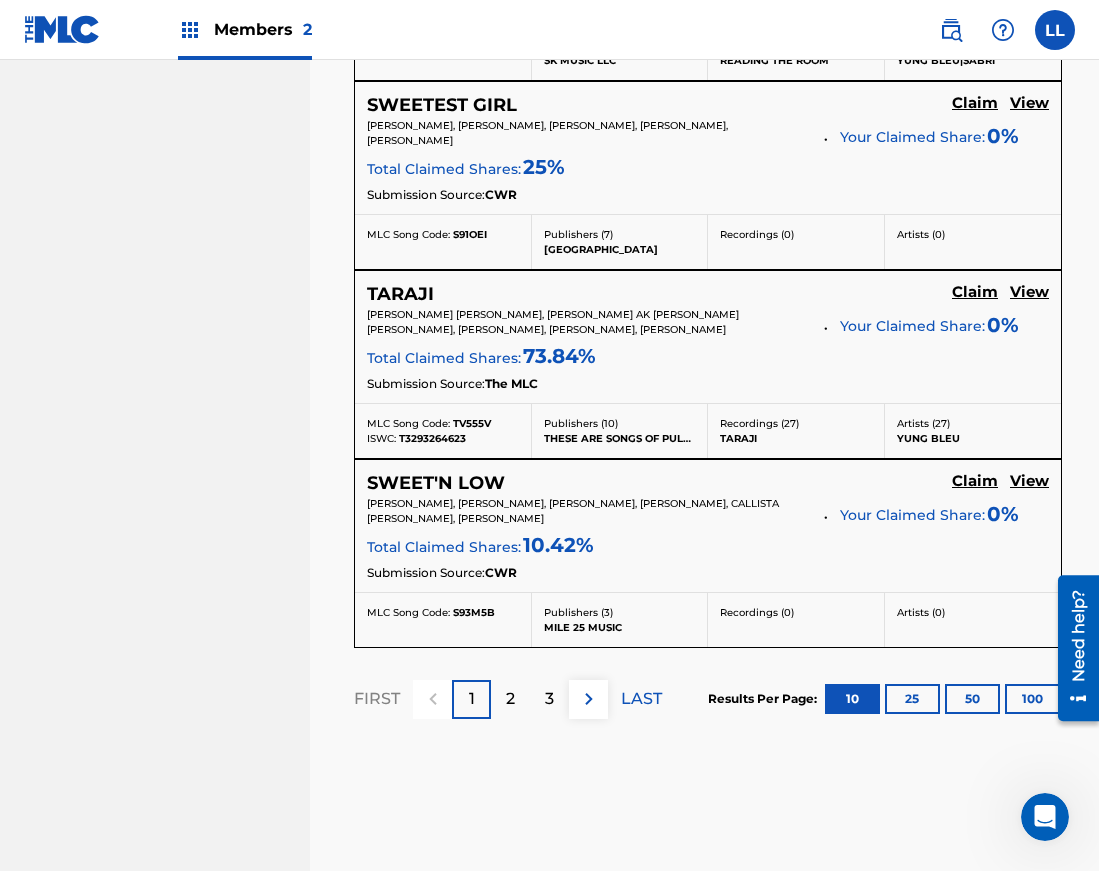 scroll, scrollTop: 2180, scrollLeft: 0, axis: vertical 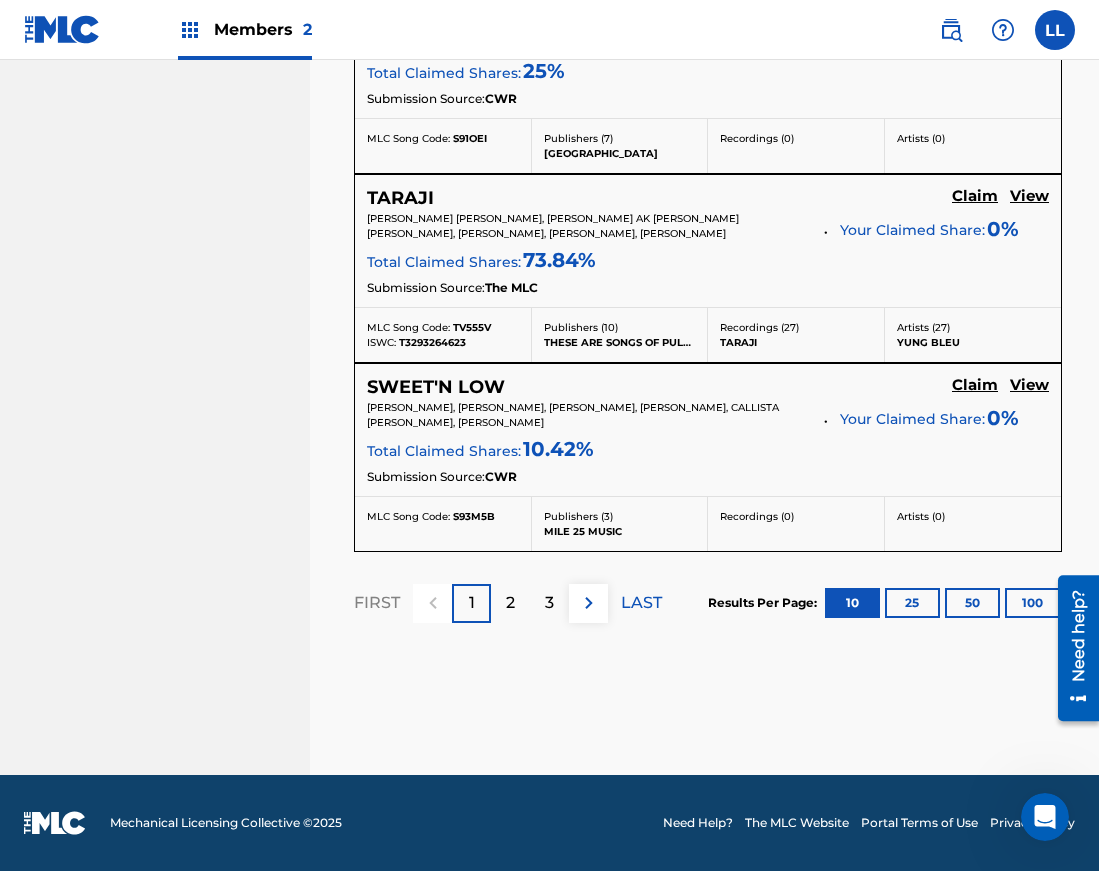click on "3" at bounding box center [549, 603] 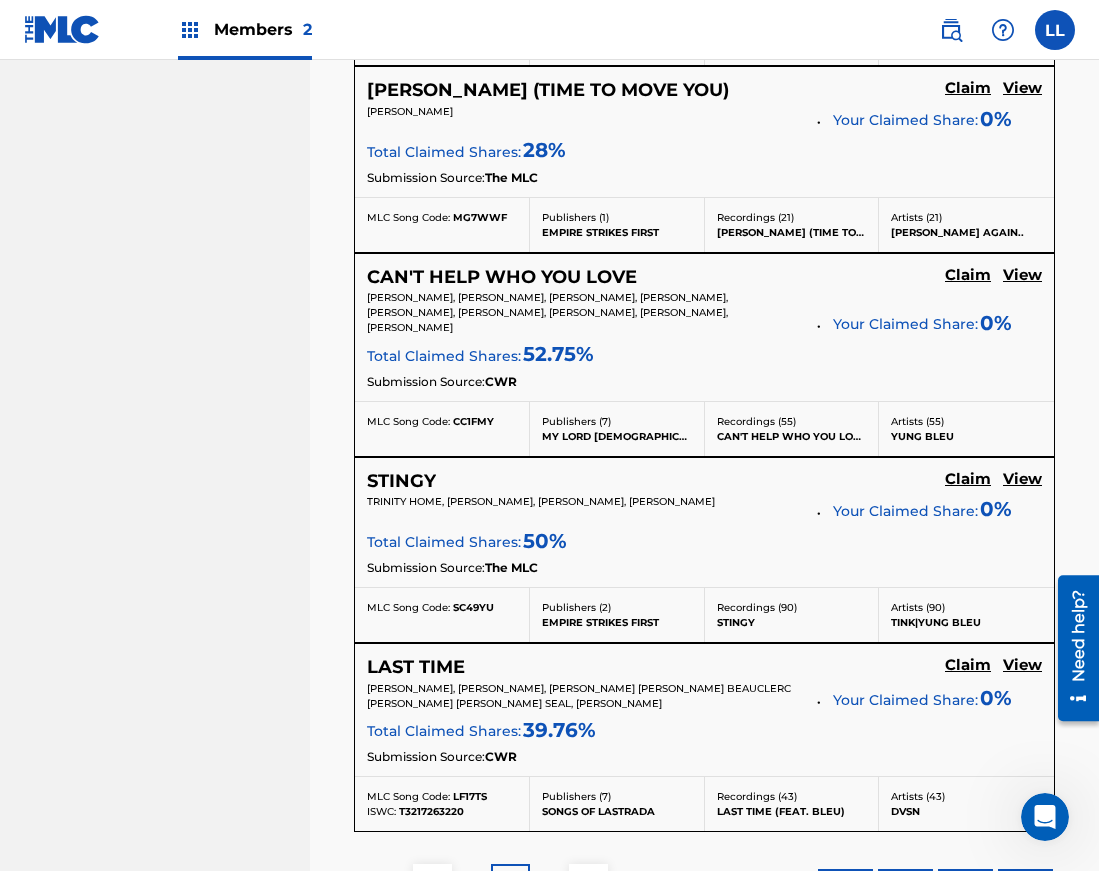 scroll, scrollTop: 2152, scrollLeft: 0, axis: vertical 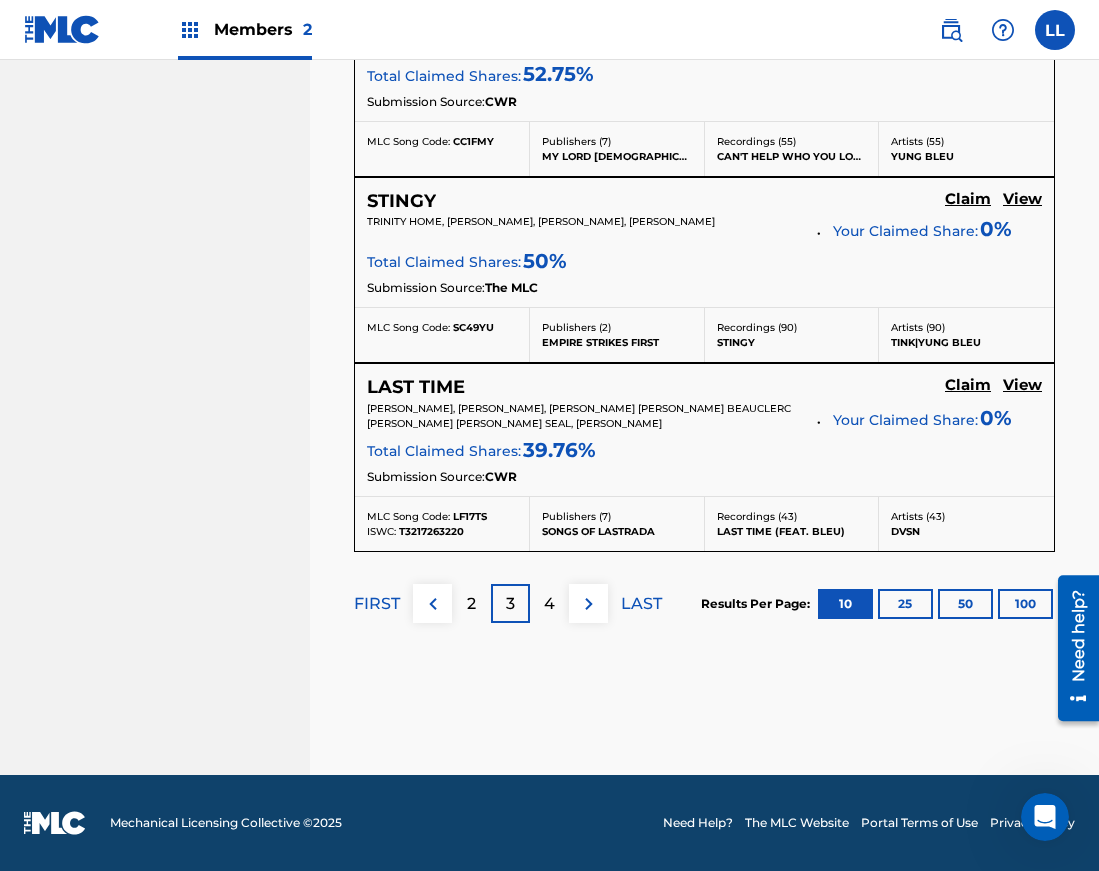 click on "4" at bounding box center [549, 604] 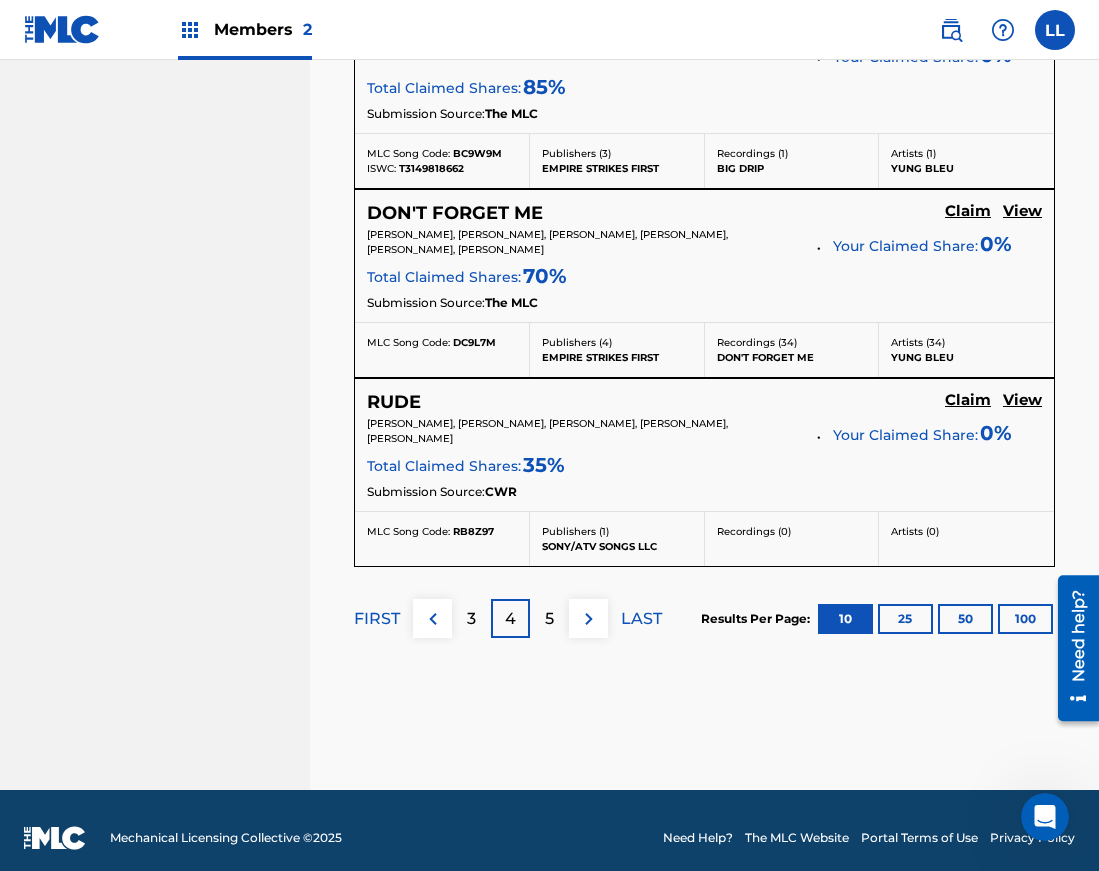 scroll, scrollTop: 2147, scrollLeft: 0, axis: vertical 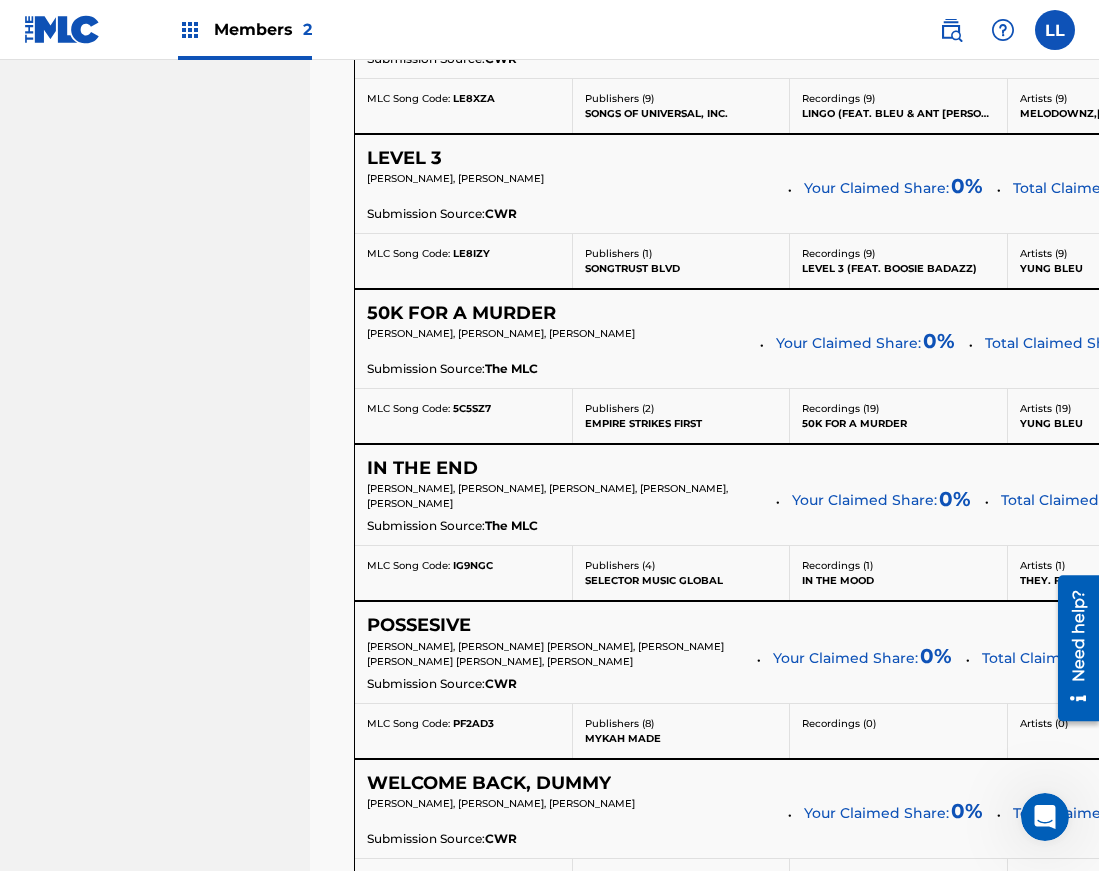 click on "IN THE END" at bounding box center (422, 468) 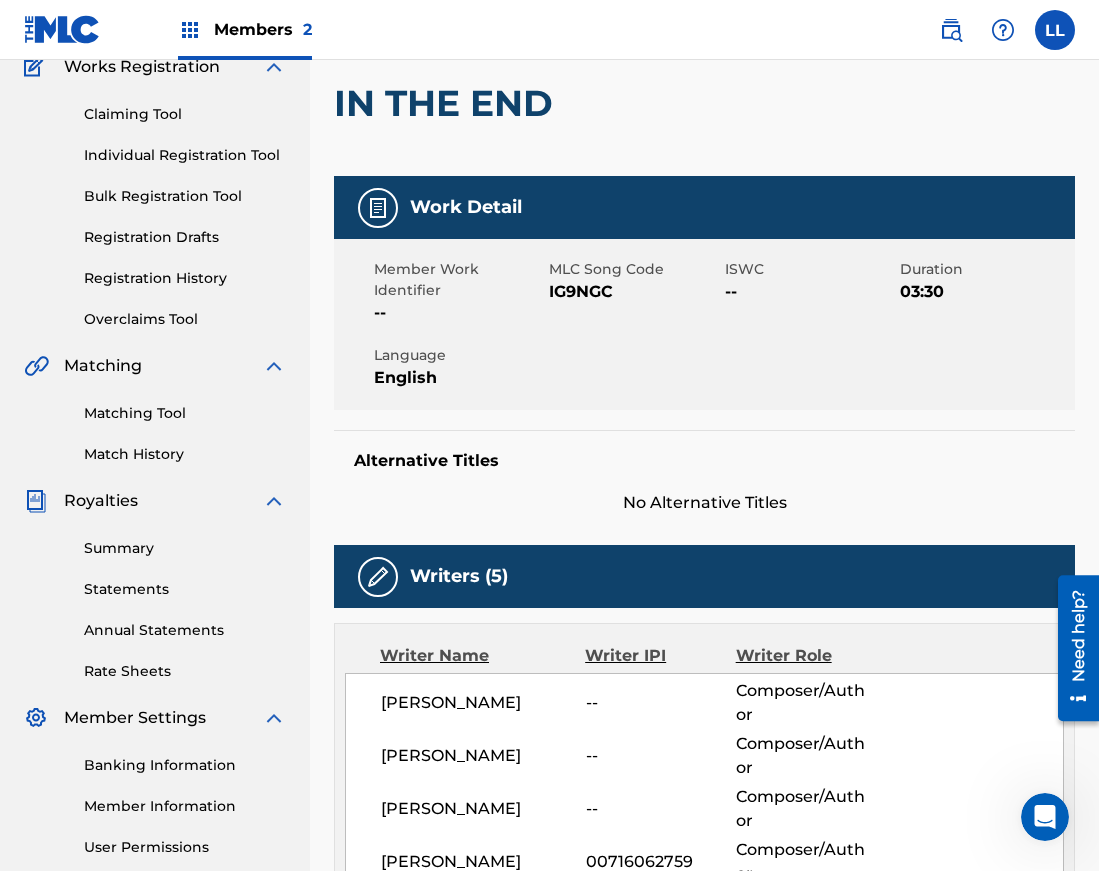 scroll, scrollTop: 0, scrollLeft: 0, axis: both 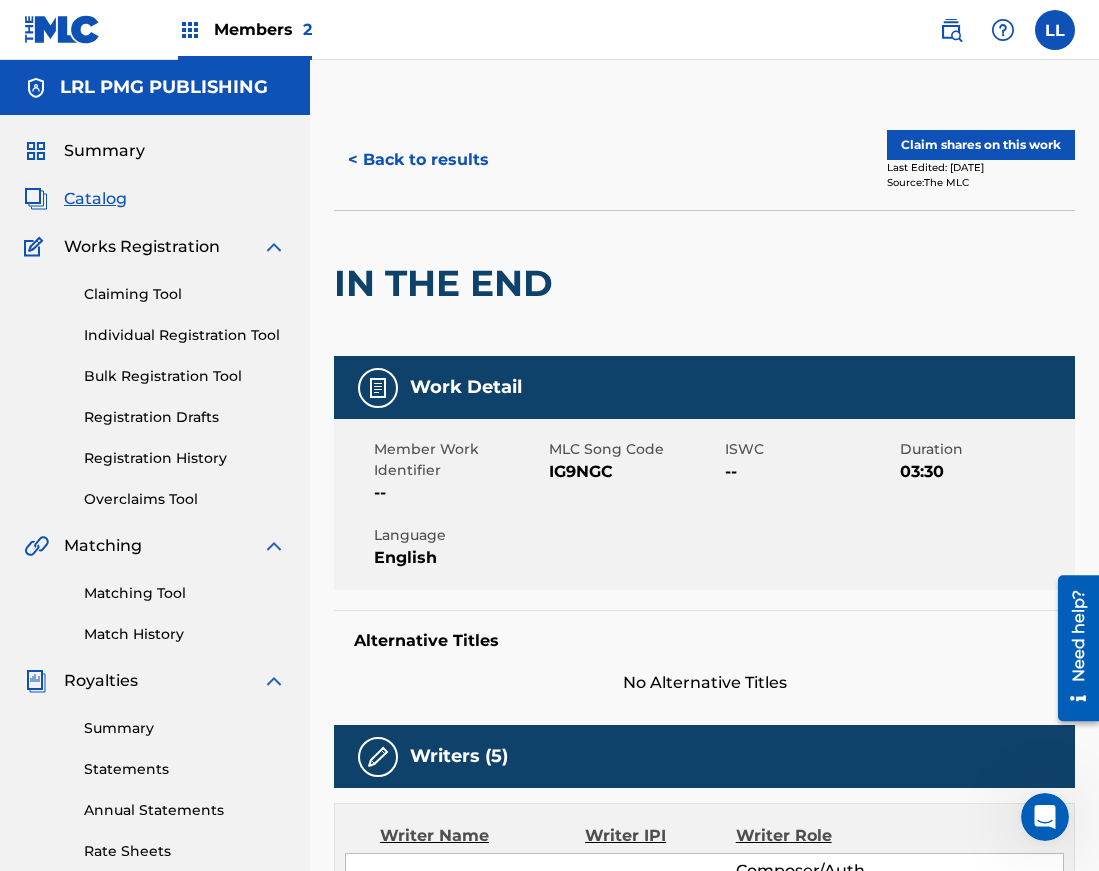 click on "Work Detail   Member Work Identifier -- MLC Song Code IG9NGC ISWC -- Duration 03:30 Language English Alternative Titles No Alternative Titles" at bounding box center [704, 525] 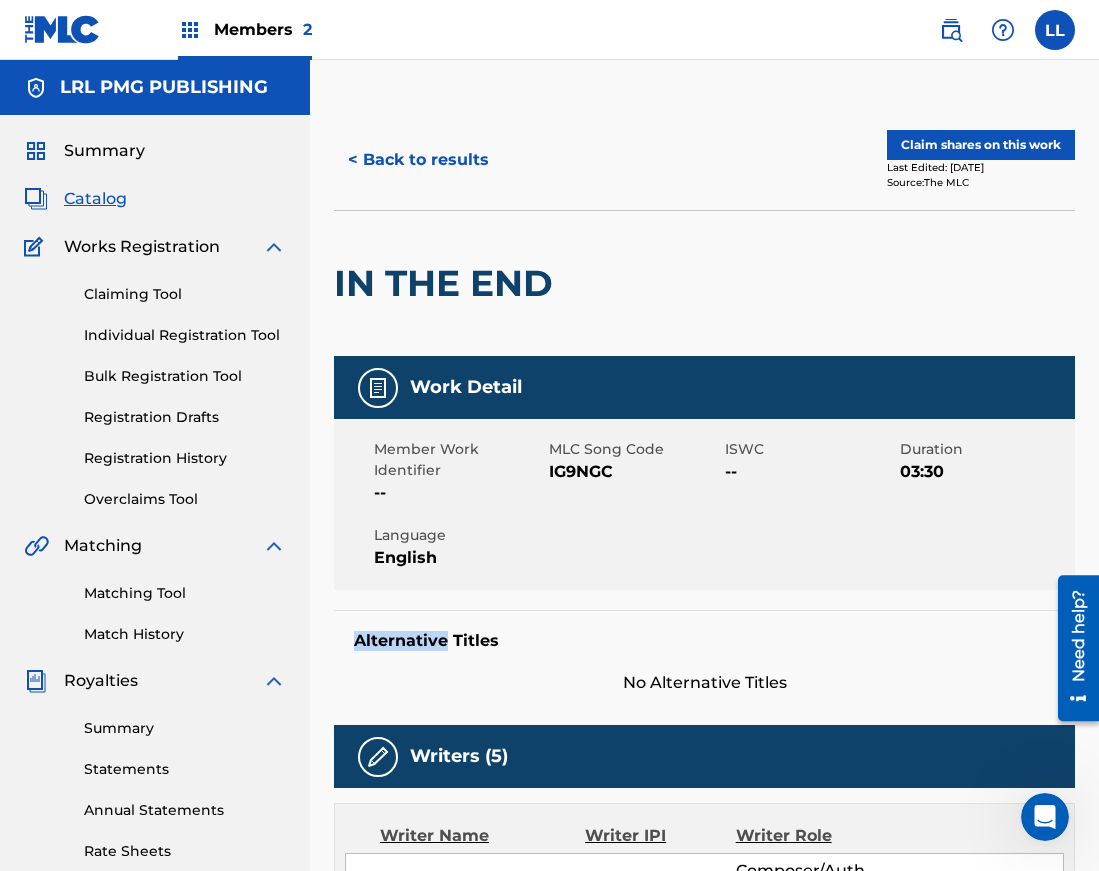 click on "Work Detail   Member Work Identifier -- MLC Song Code IG9NGC ISWC -- Duration 03:30 Language English Alternative Titles No Alternative Titles" at bounding box center [704, 525] 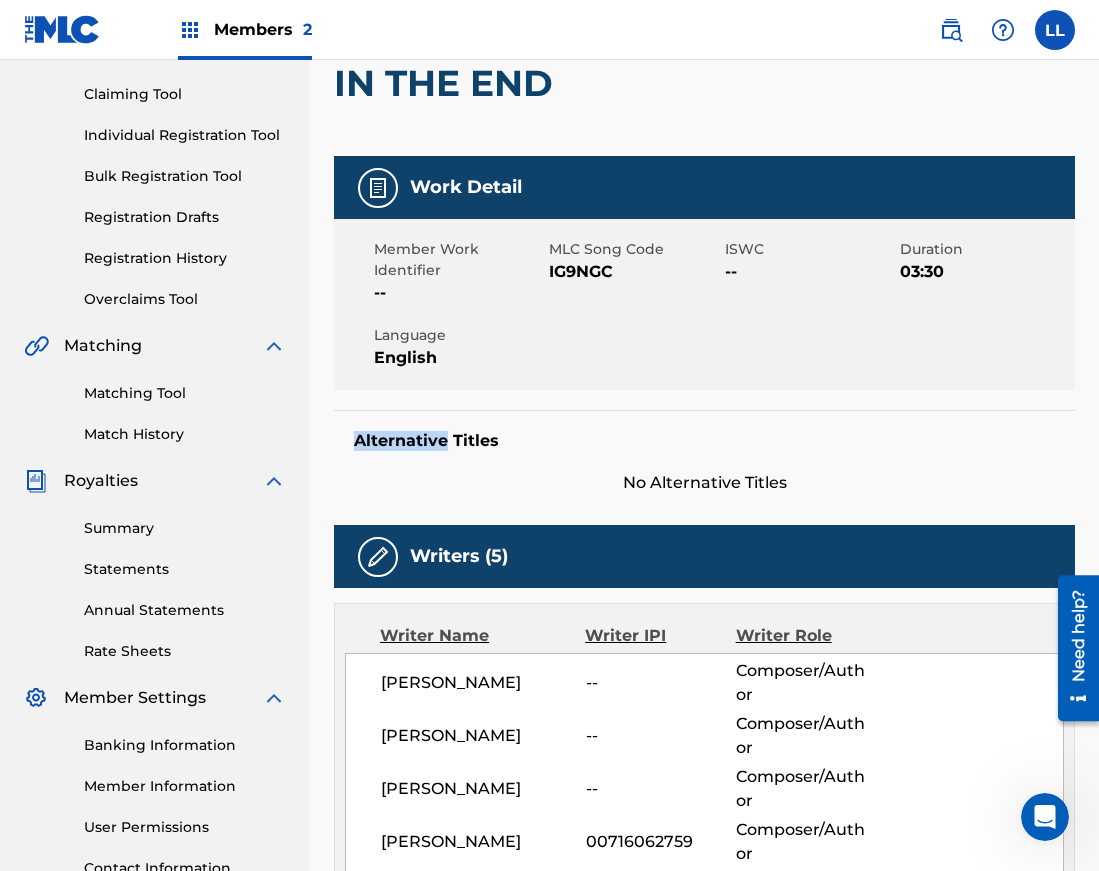 scroll, scrollTop: 0, scrollLeft: 0, axis: both 